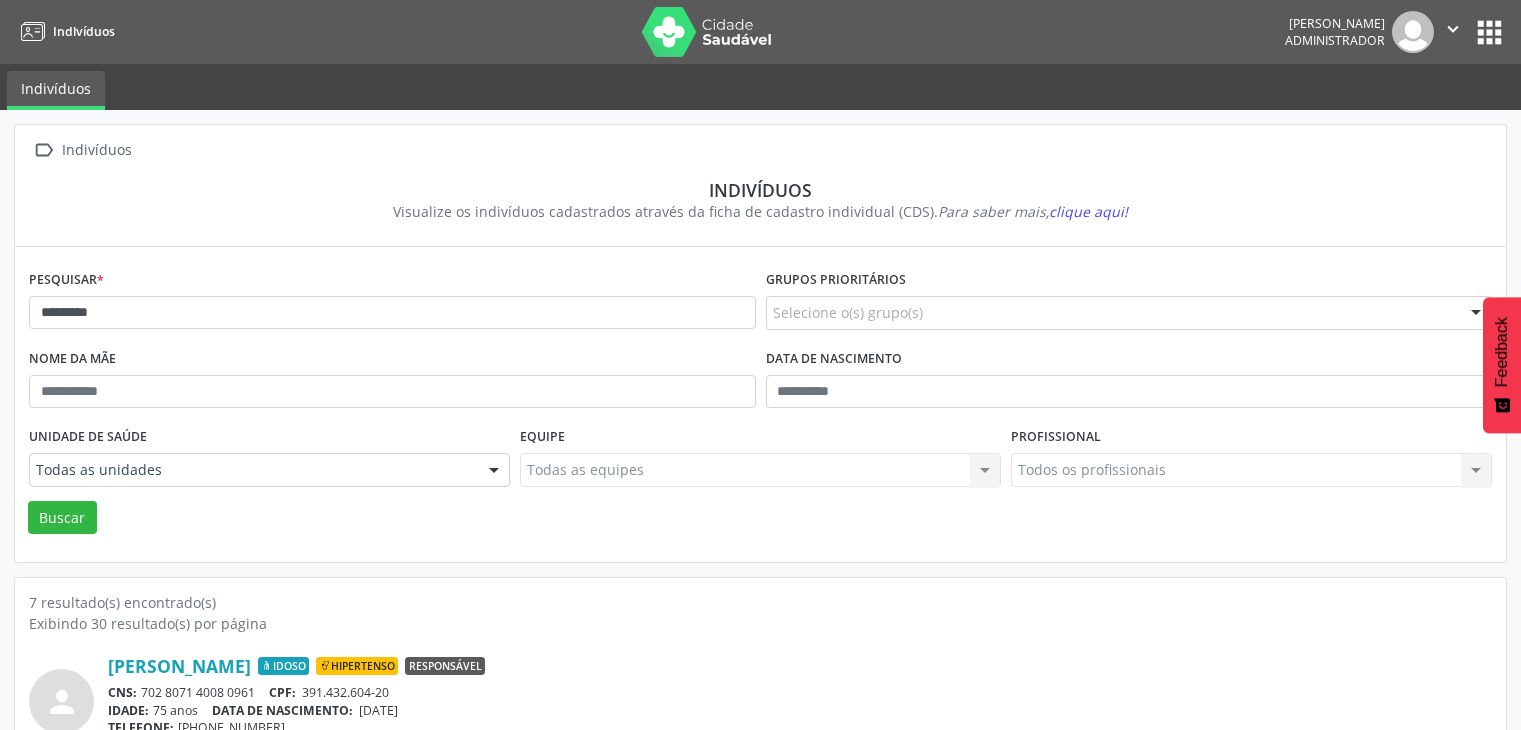 scroll, scrollTop: 0, scrollLeft: 0, axis: both 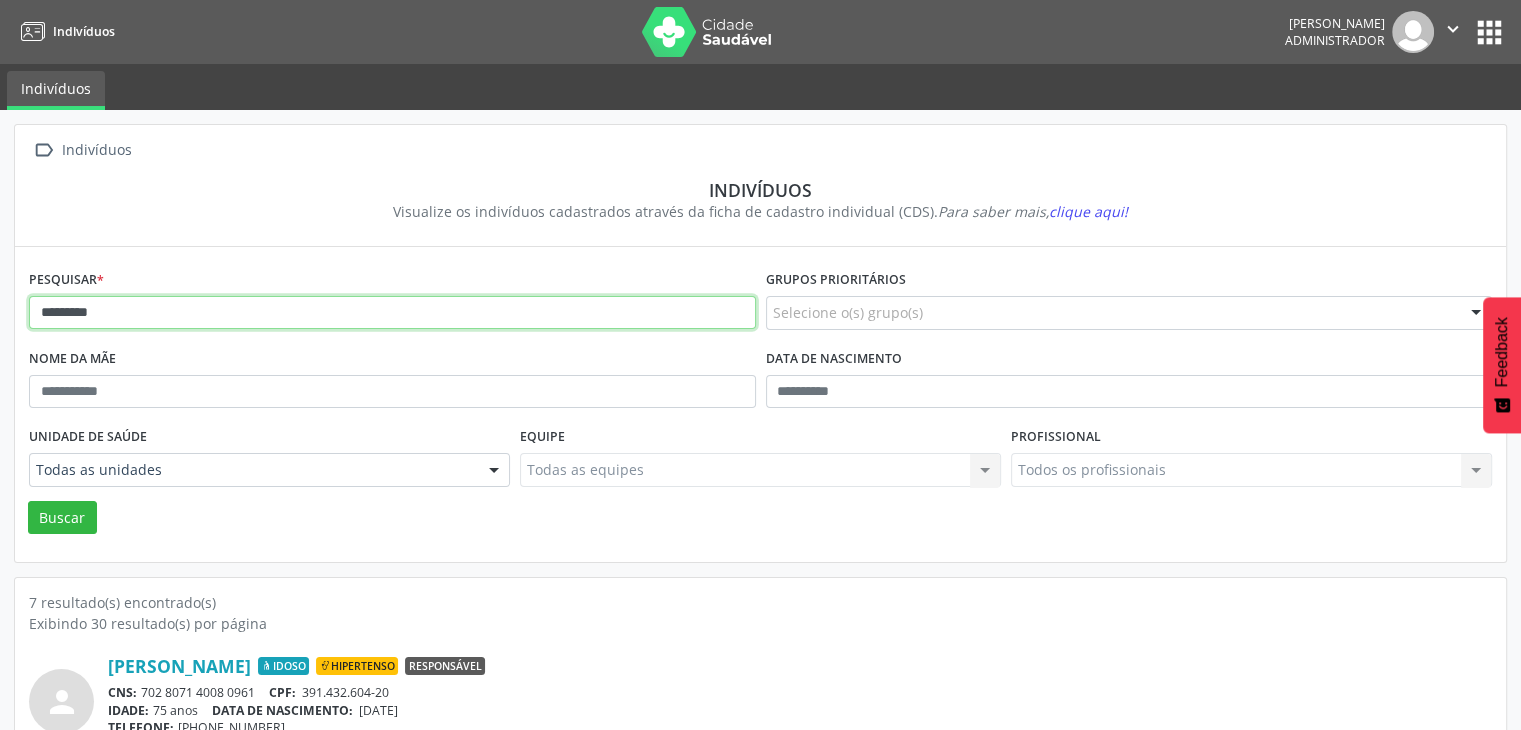 click on "*********" at bounding box center [392, 313] 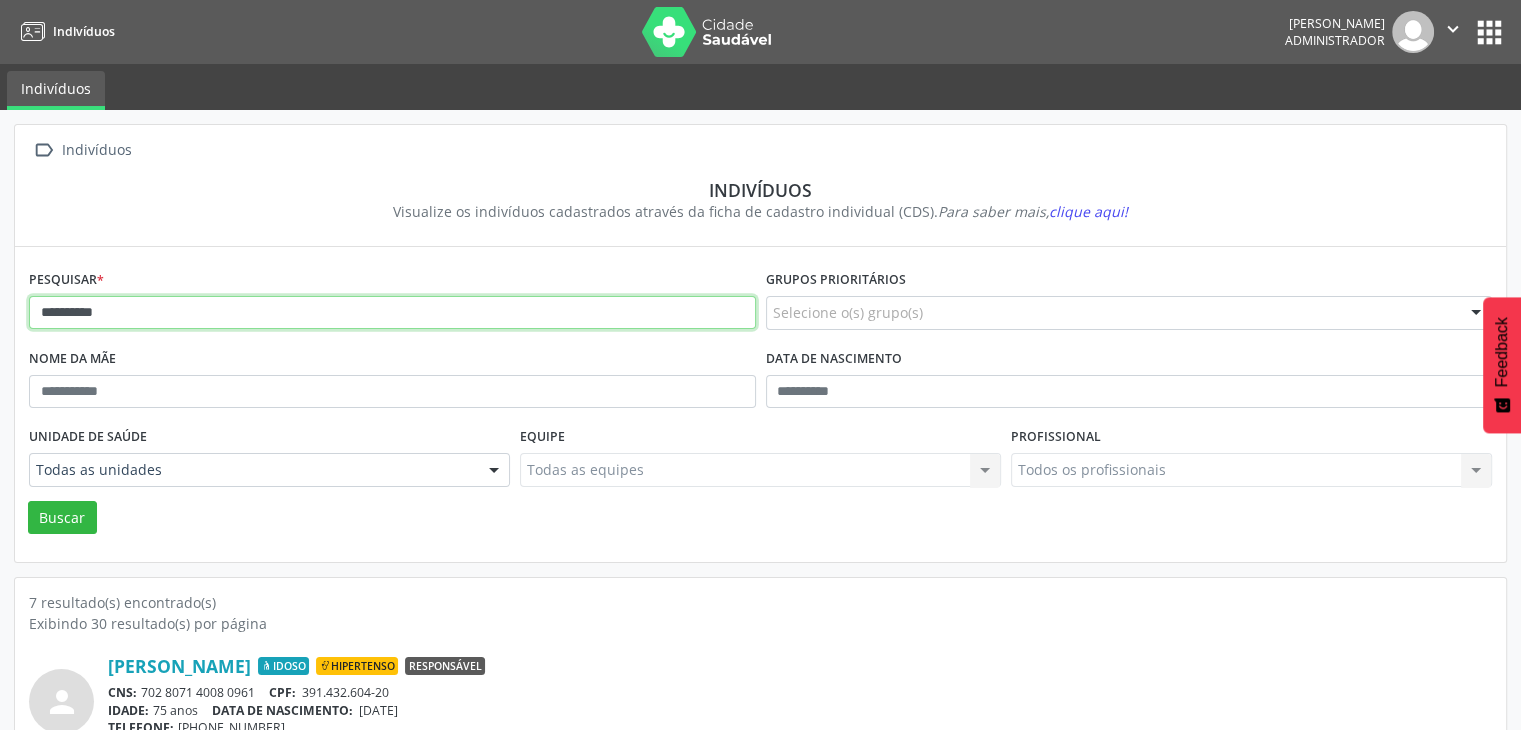 type on "*********" 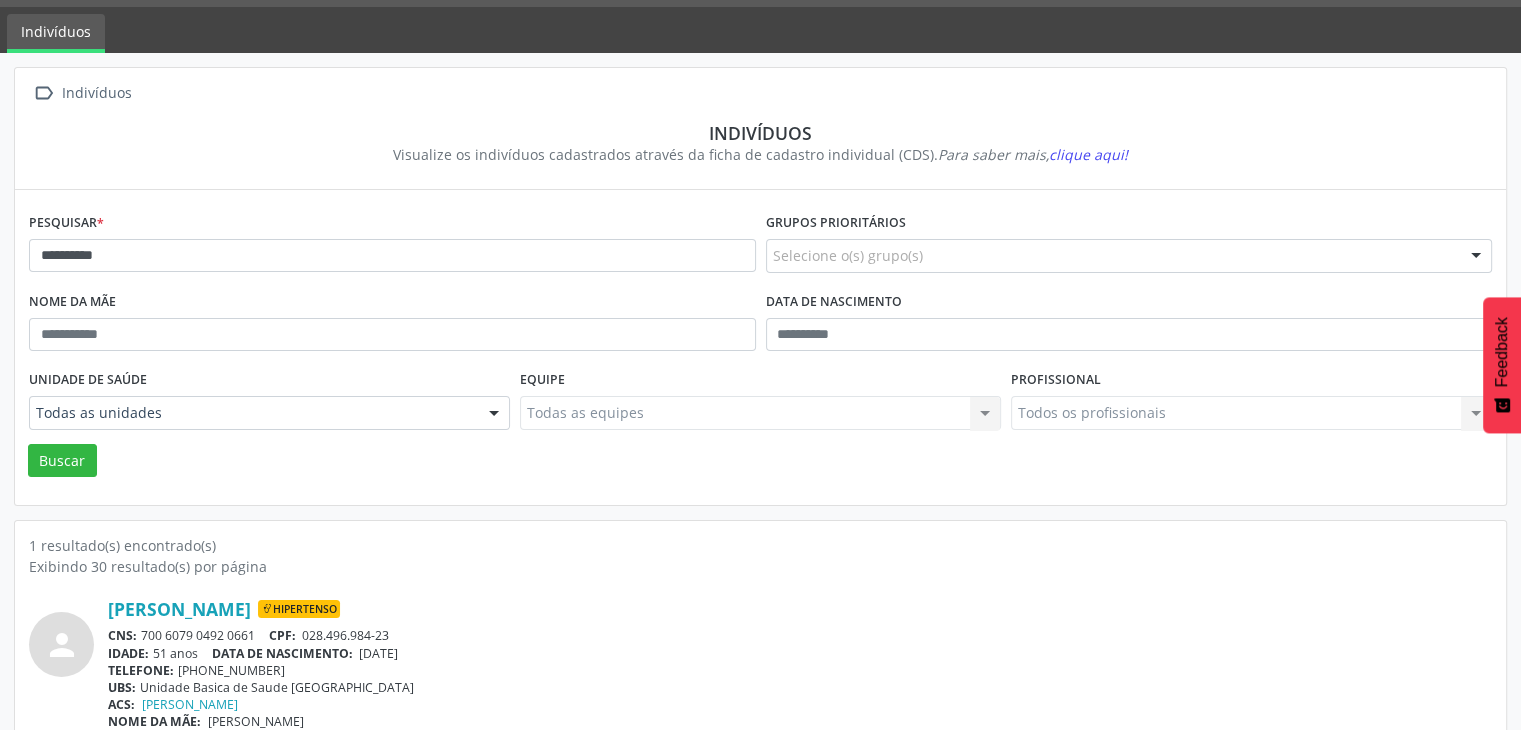 scroll, scrollTop: 84, scrollLeft: 0, axis: vertical 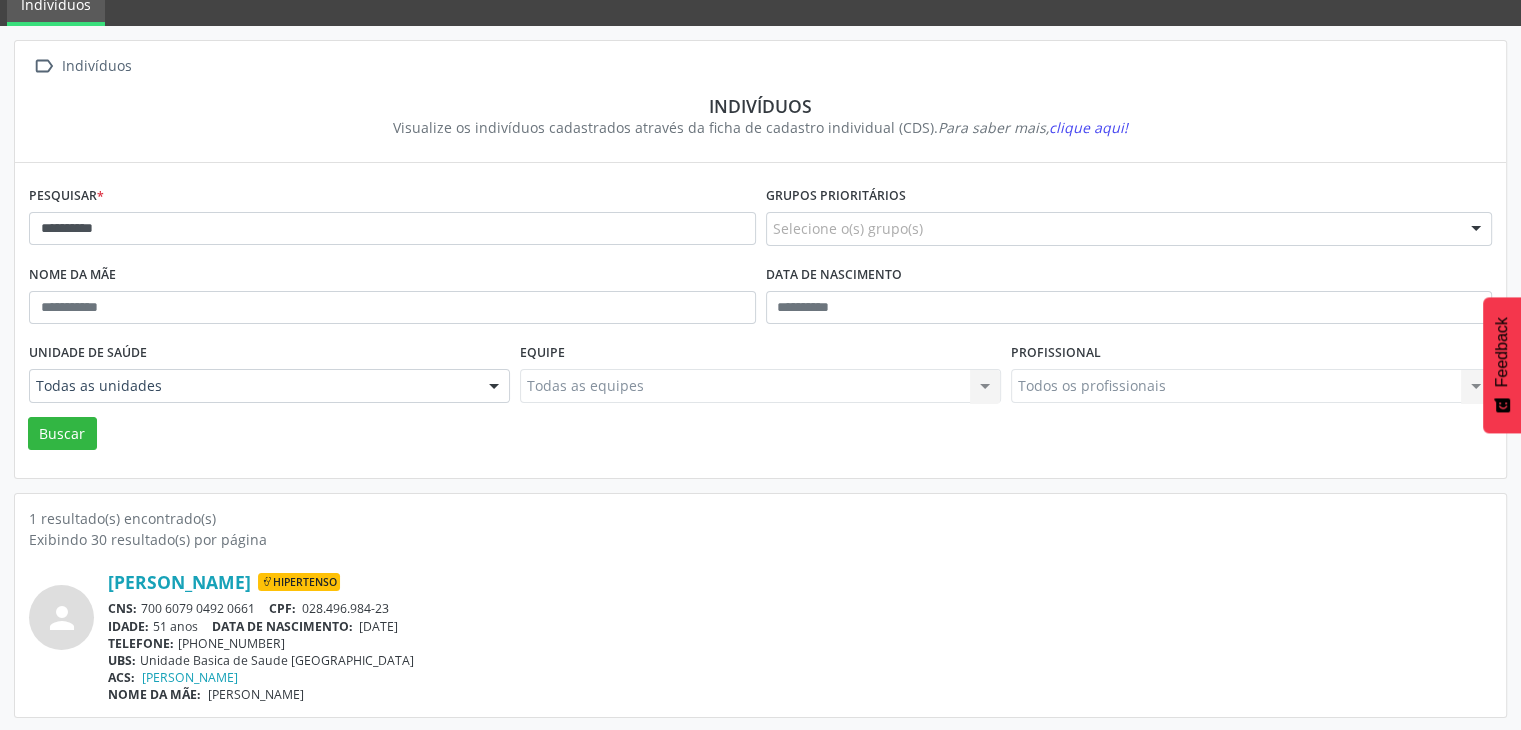 drag, startPoint x: 144, startPoint y: 601, endPoint x: 253, endPoint y: 604, distance: 109.041275 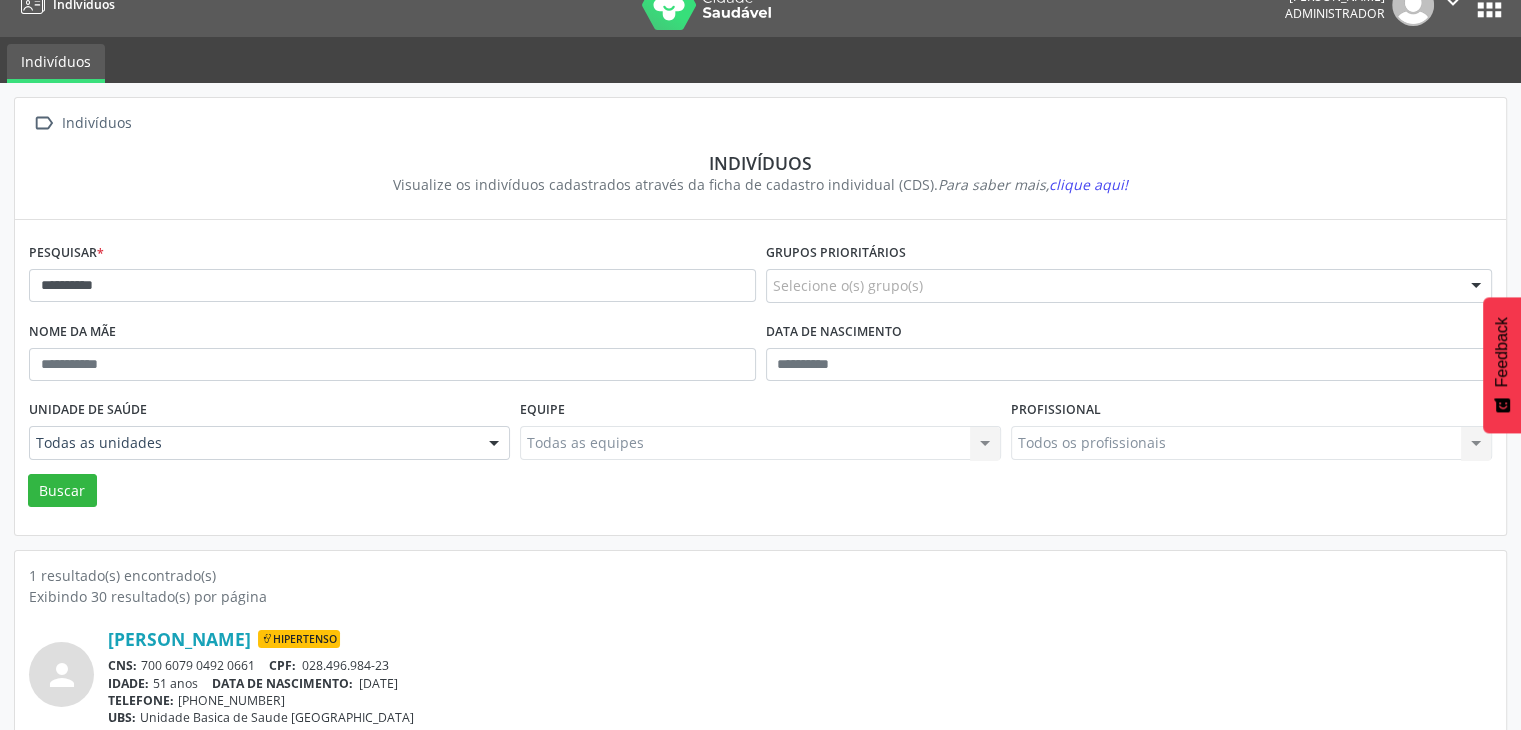 scroll, scrollTop: 0, scrollLeft: 0, axis: both 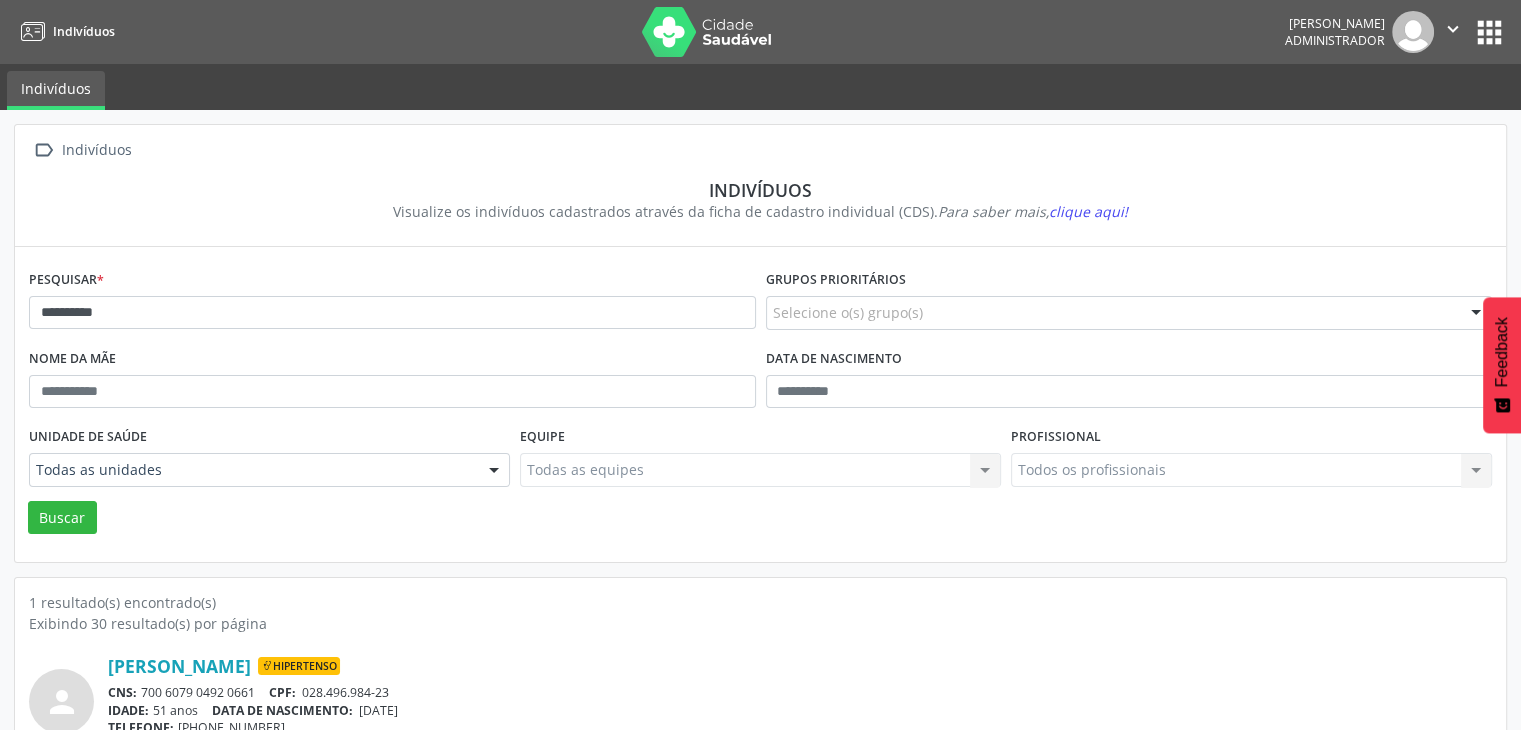 click on "apps" at bounding box center [1489, 32] 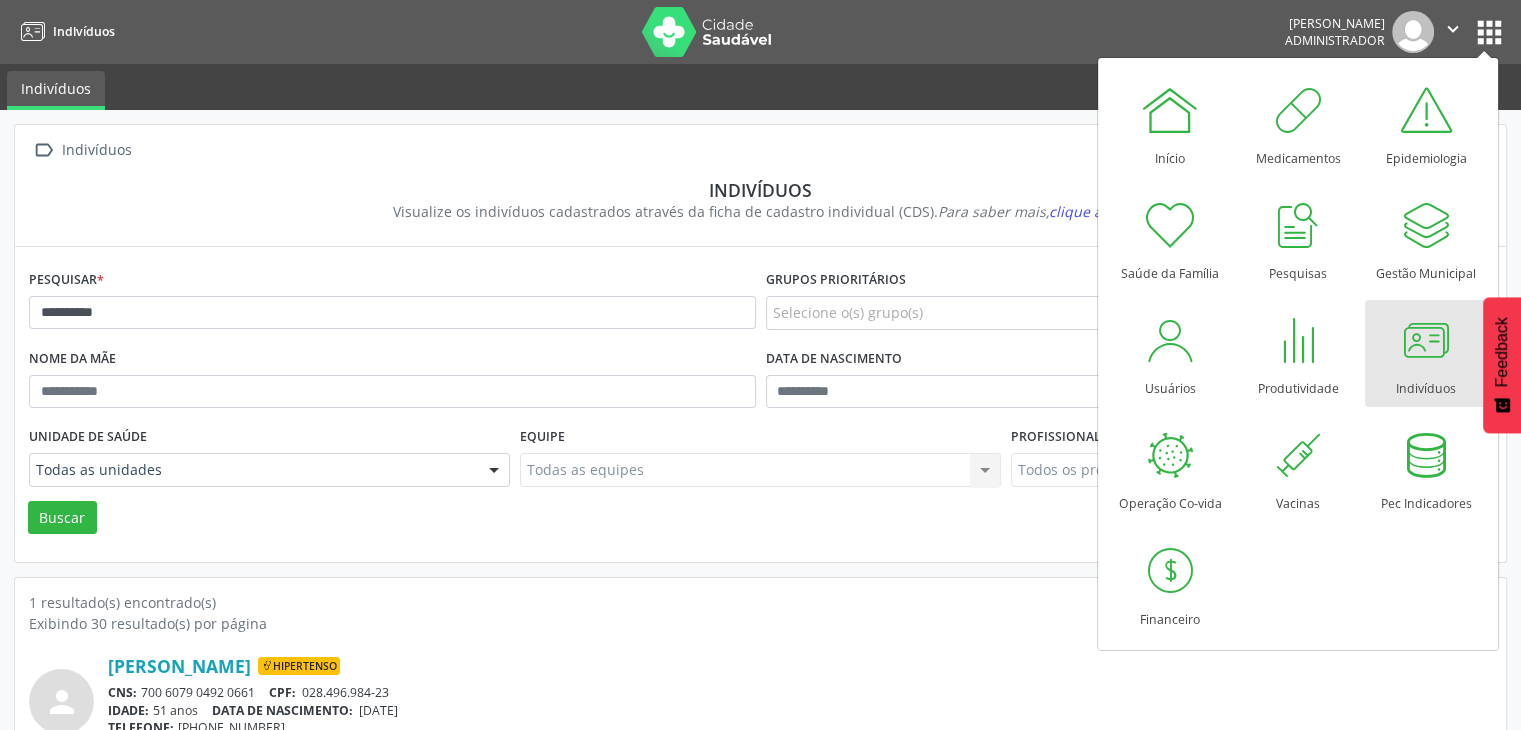 click on "Indivíduos" at bounding box center [1426, 353] 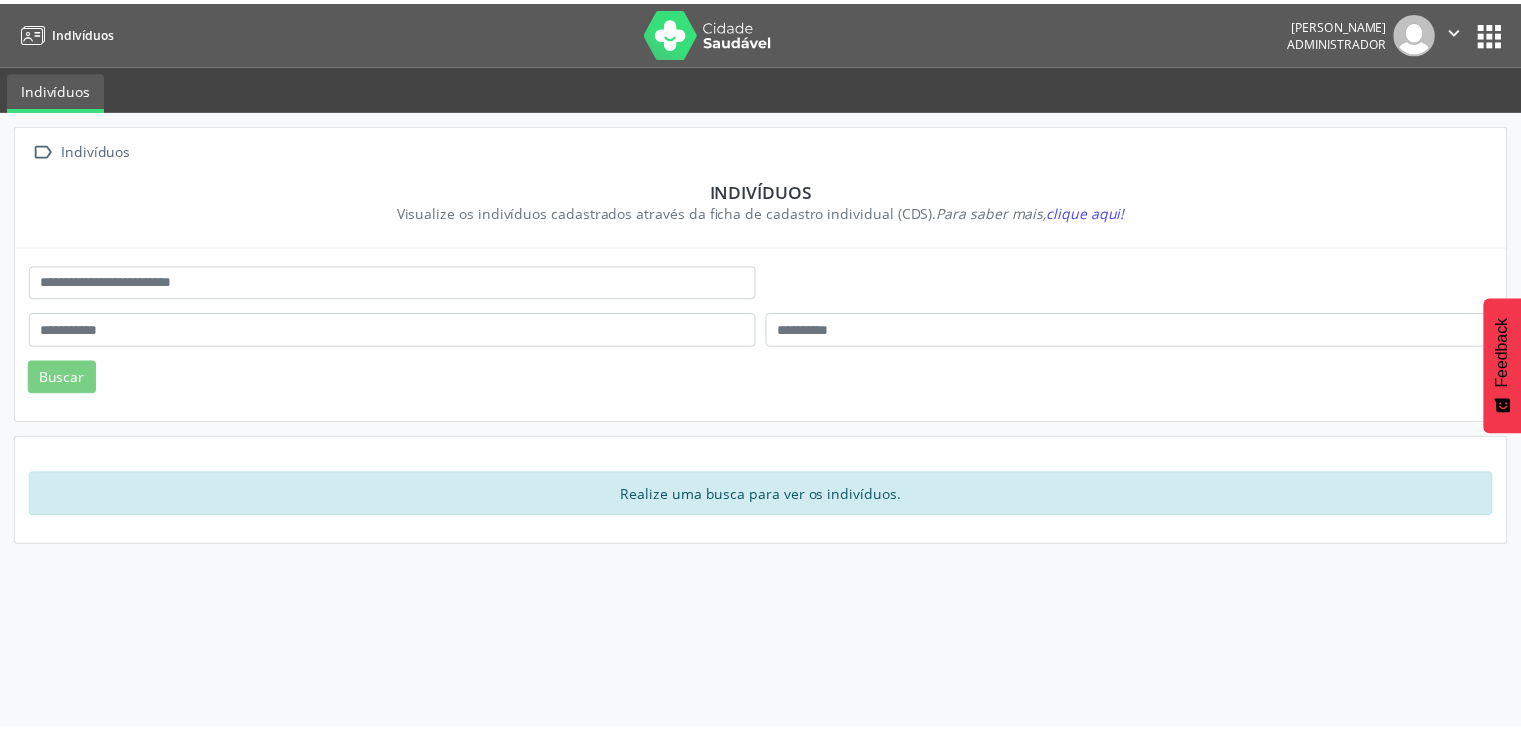 scroll, scrollTop: 0, scrollLeft: 0, axis: both 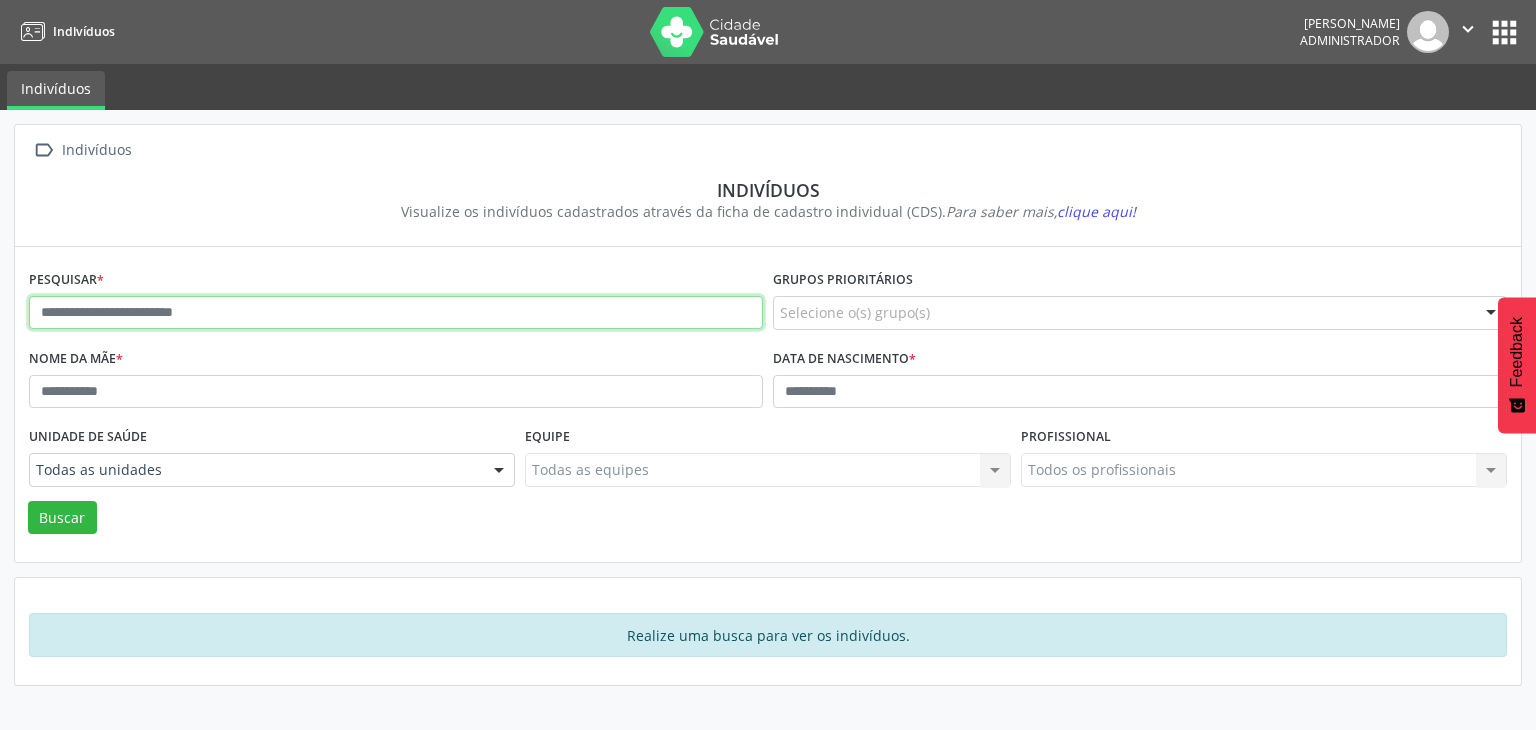 click at bounding box center [396, 313] 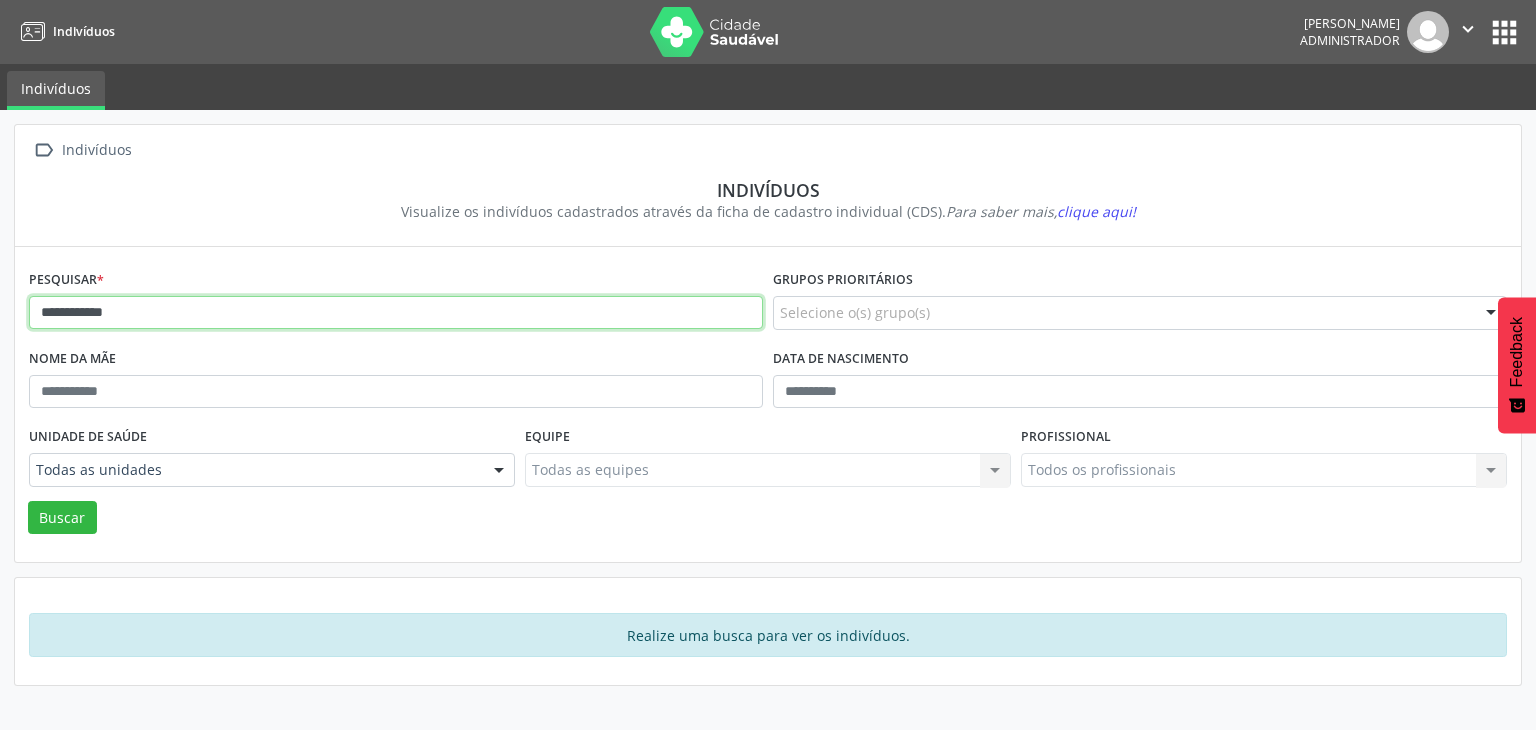 click on "Buscar" at bounding box center [62, 518] 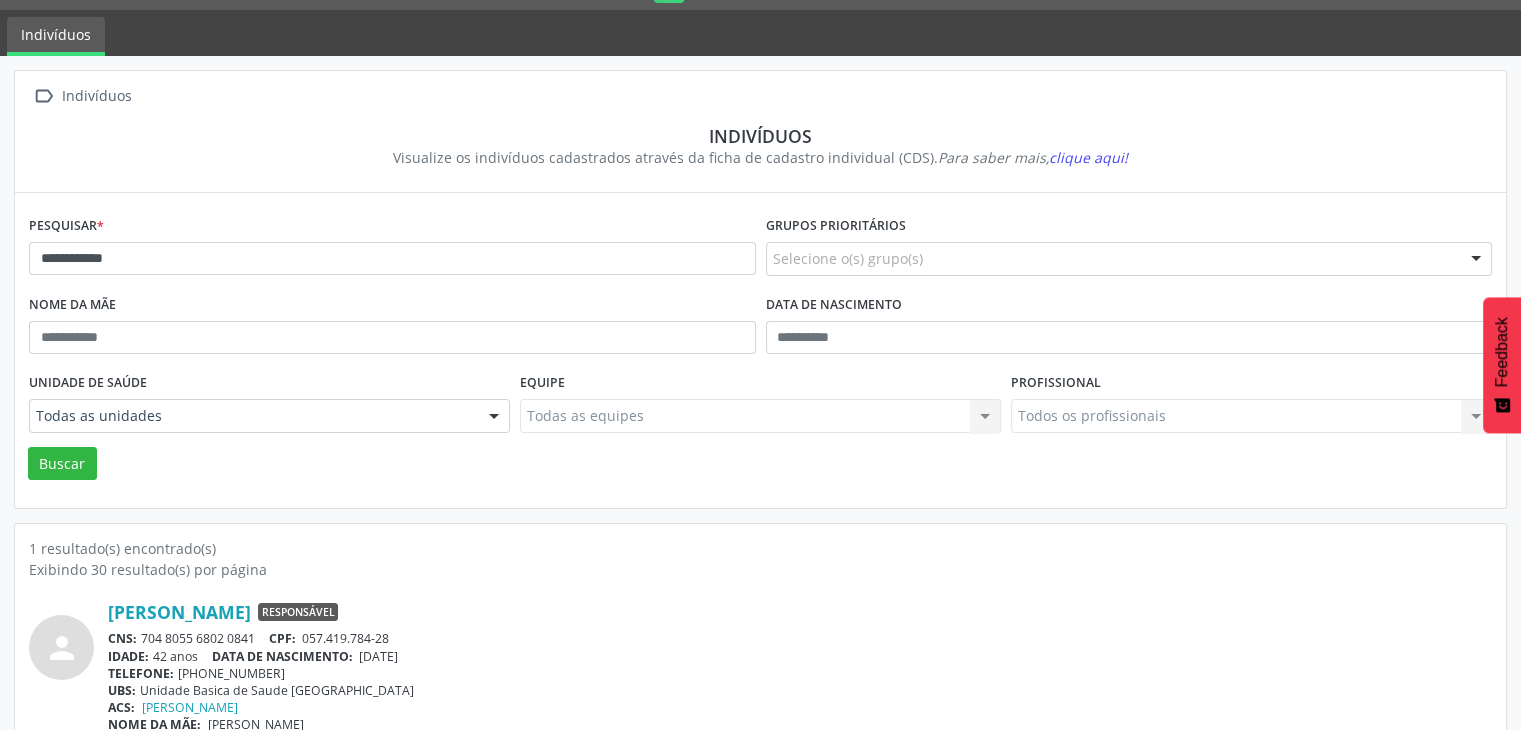 scroll, scrollTop: 84, scrollLeft: 0, axis: vertical 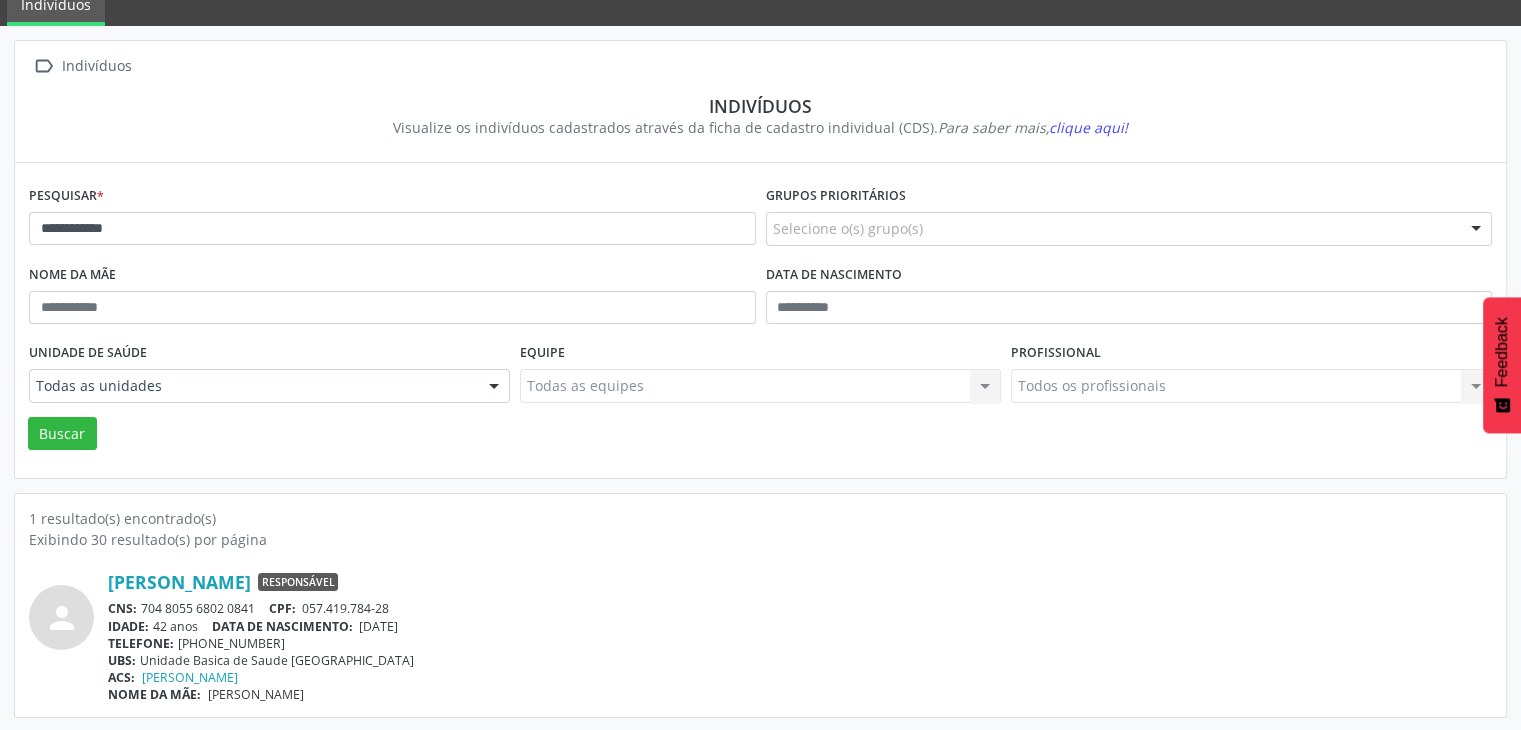 drag, startPoint x: 139, startPoint y: 603, endPoint x: 258, endPoint y: 605, distance: 119.01681 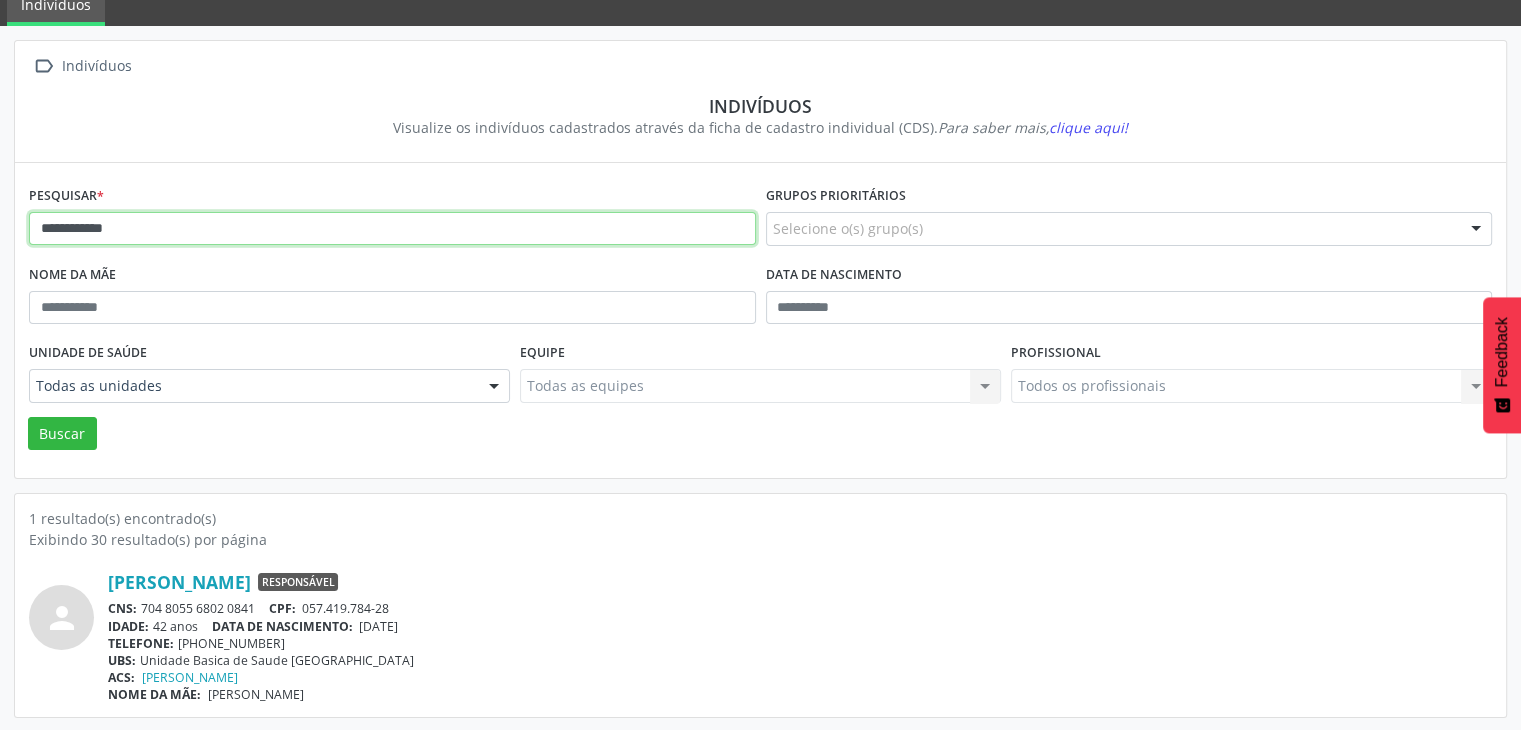 click on "**********" at bounding box center (392, 229) 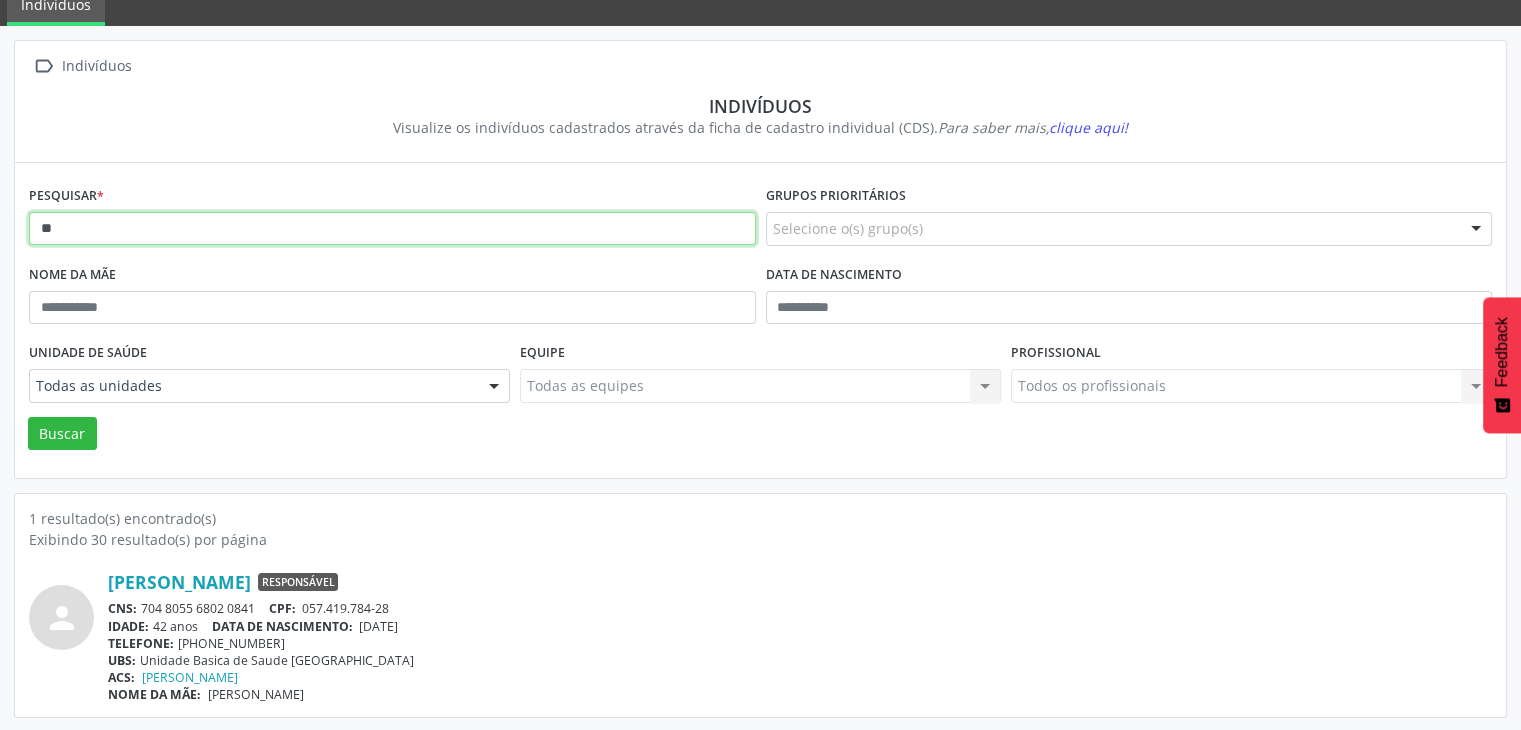 type on "*" 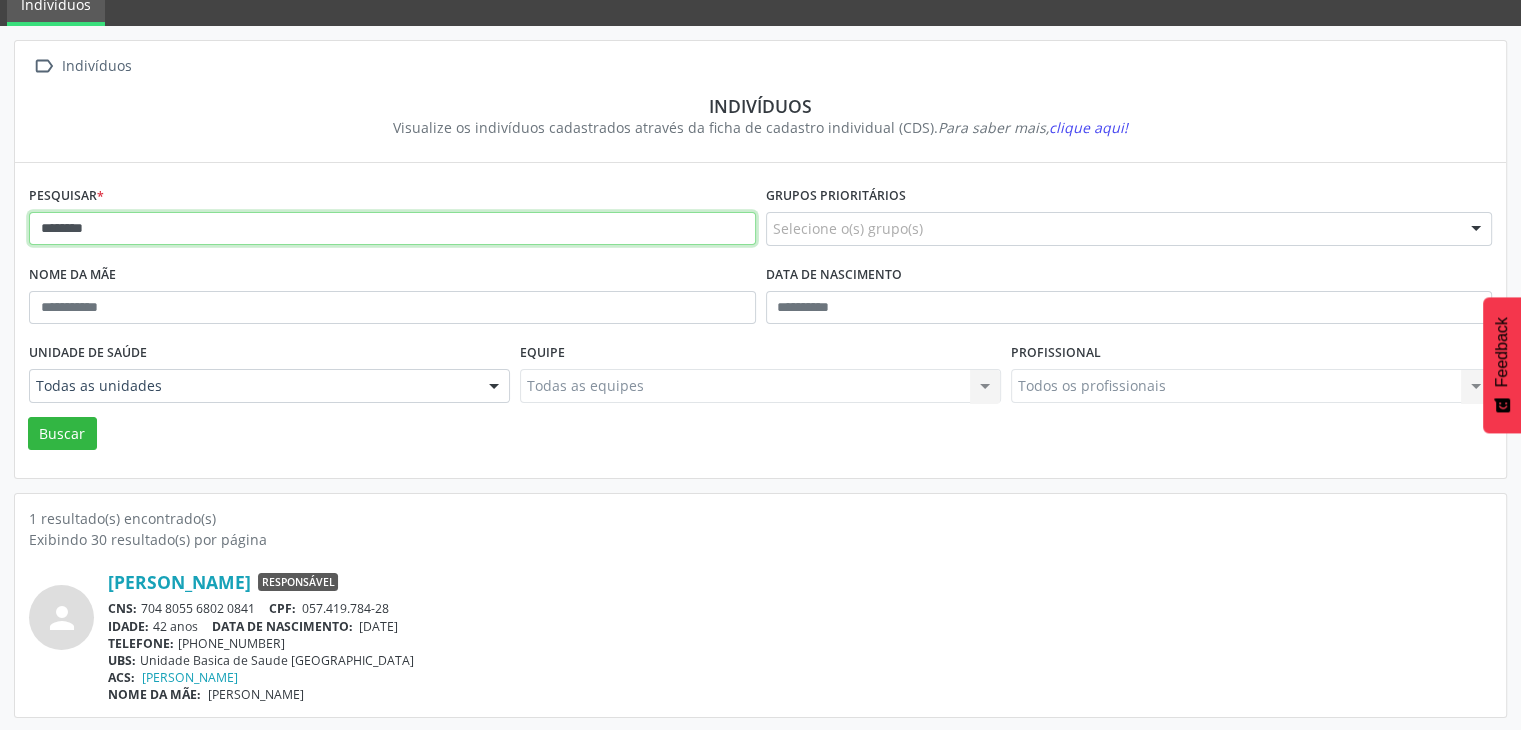 type on "*******" 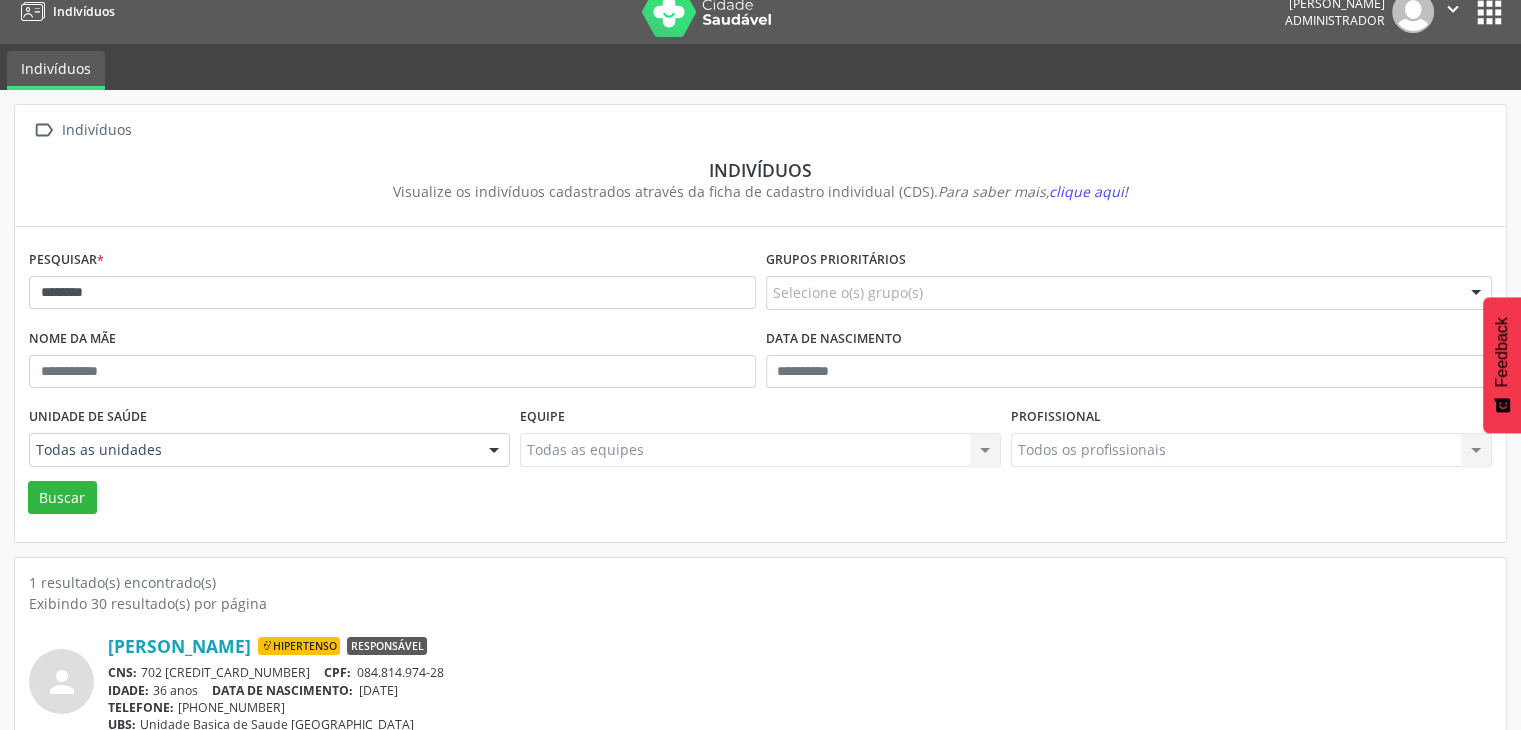 scroll, scrollTop: 84, scrollLeft: 0, axis: vertical 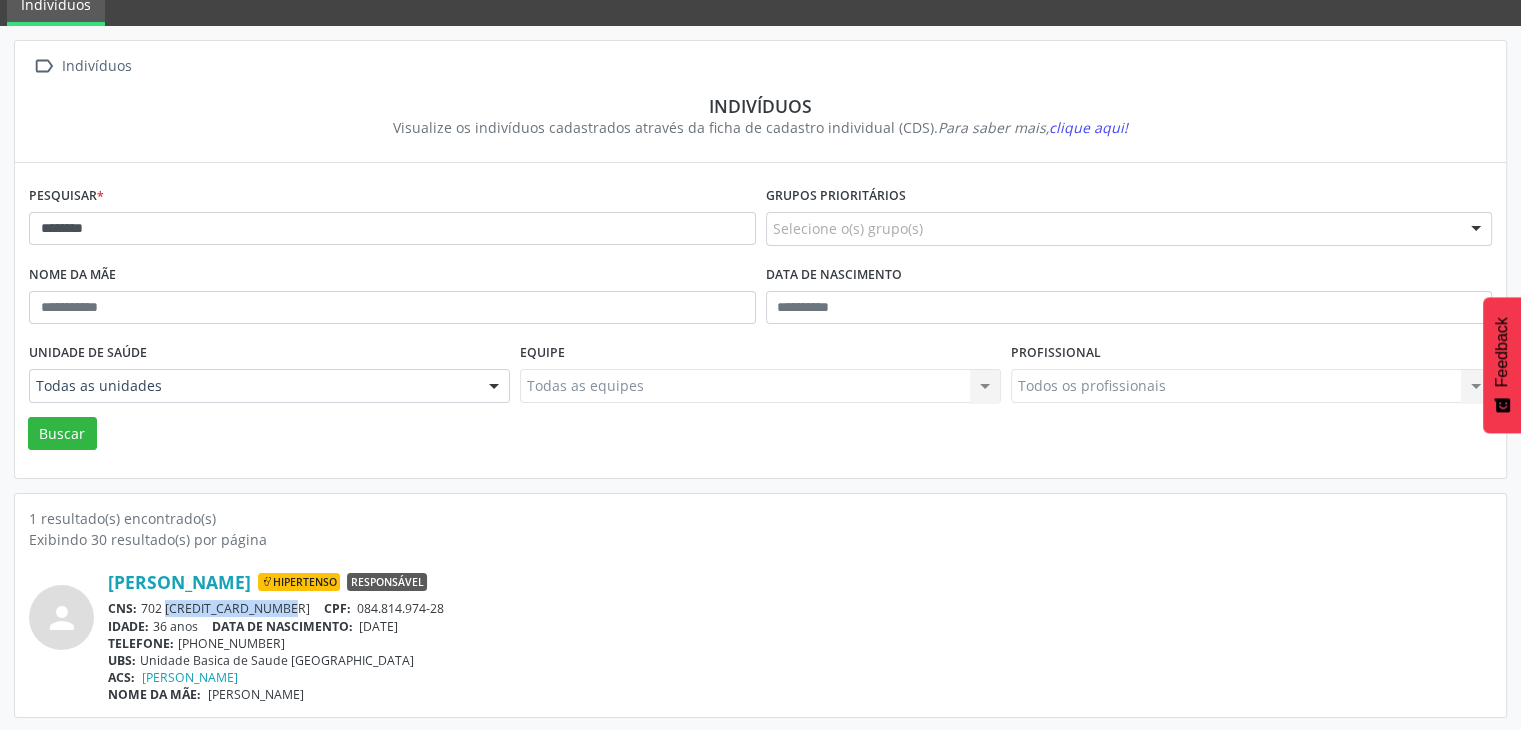 drag, startPoint x: 141, startPoint y: 606, endPoint x: 256, endPoint y: 607, distance: 115.00435 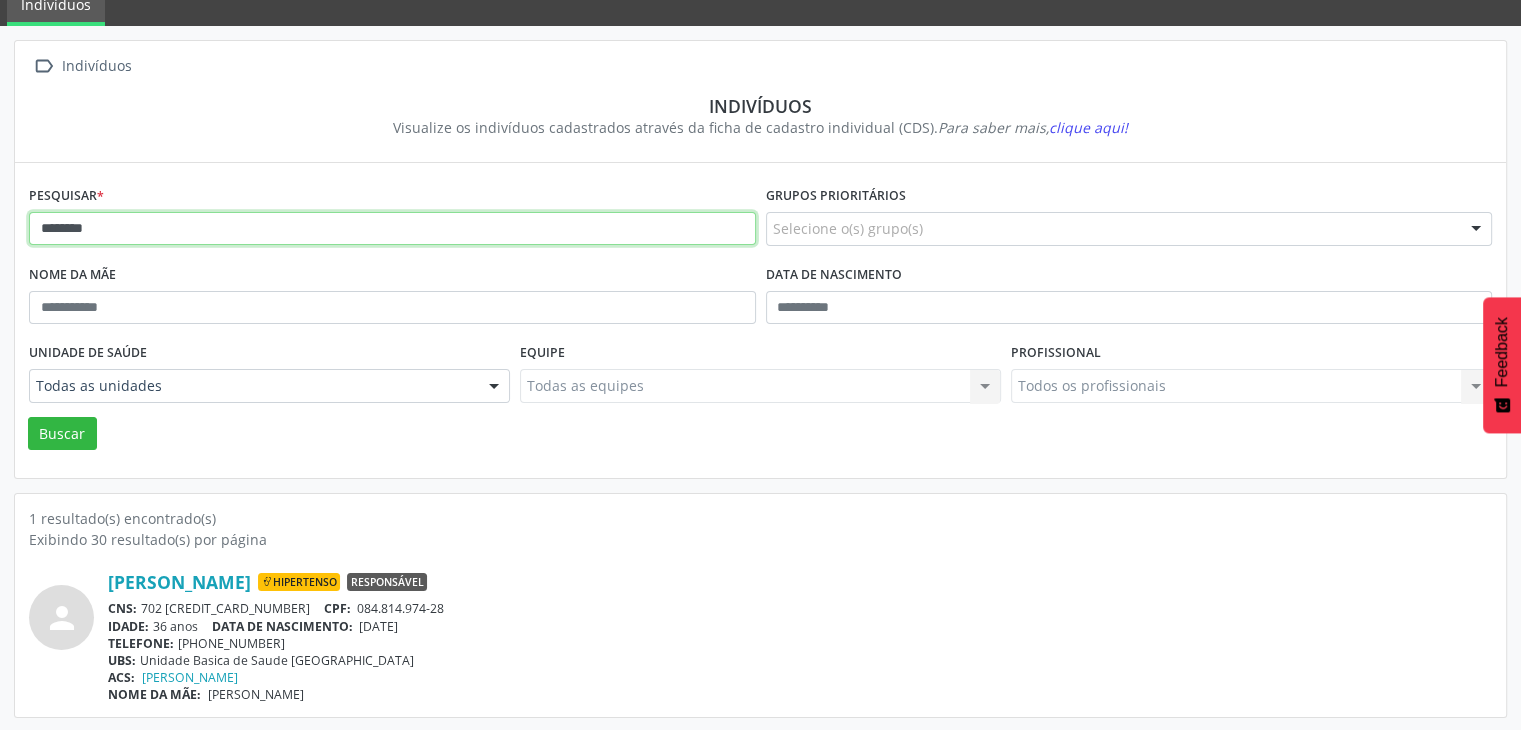 click on "*******" at bounding box center (392, 229) 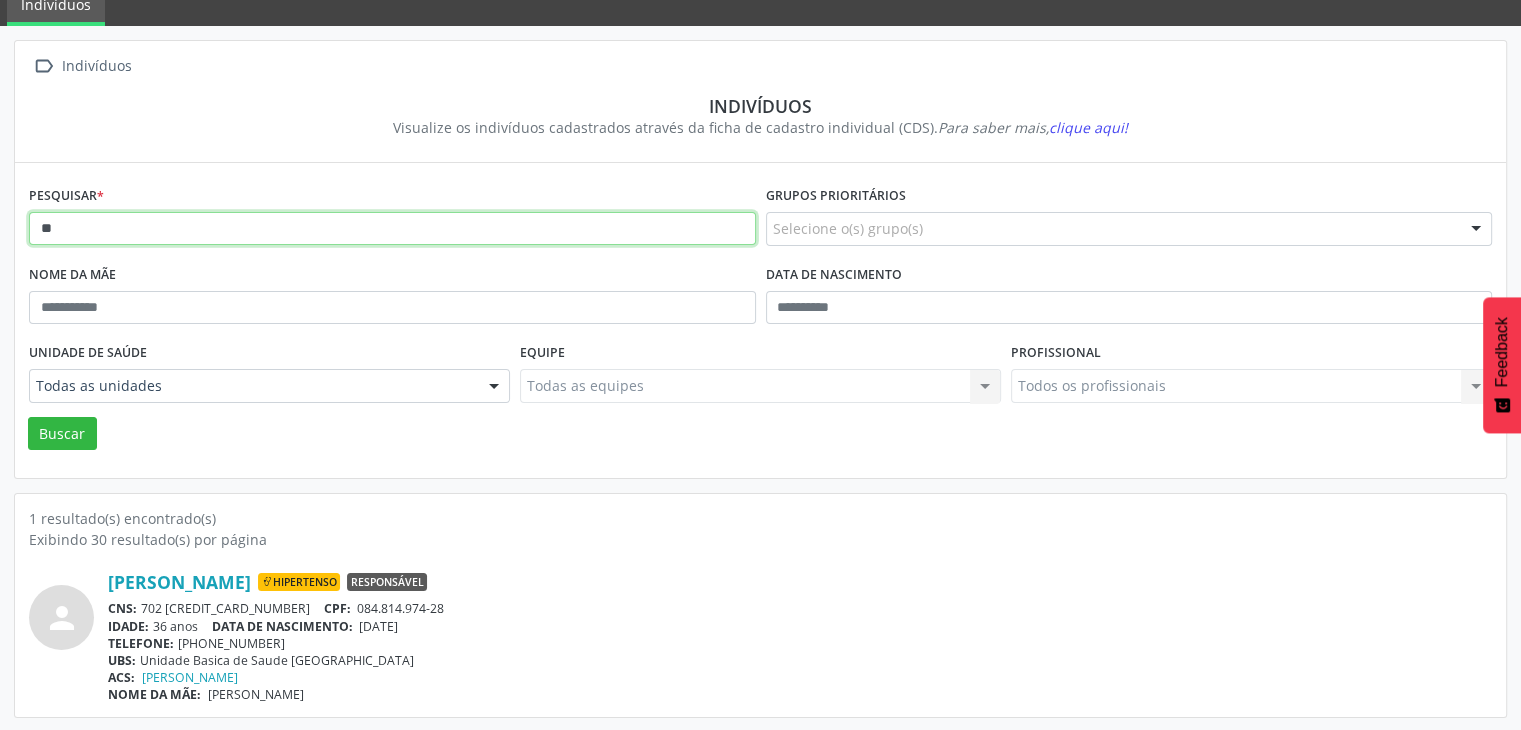 type on "*" 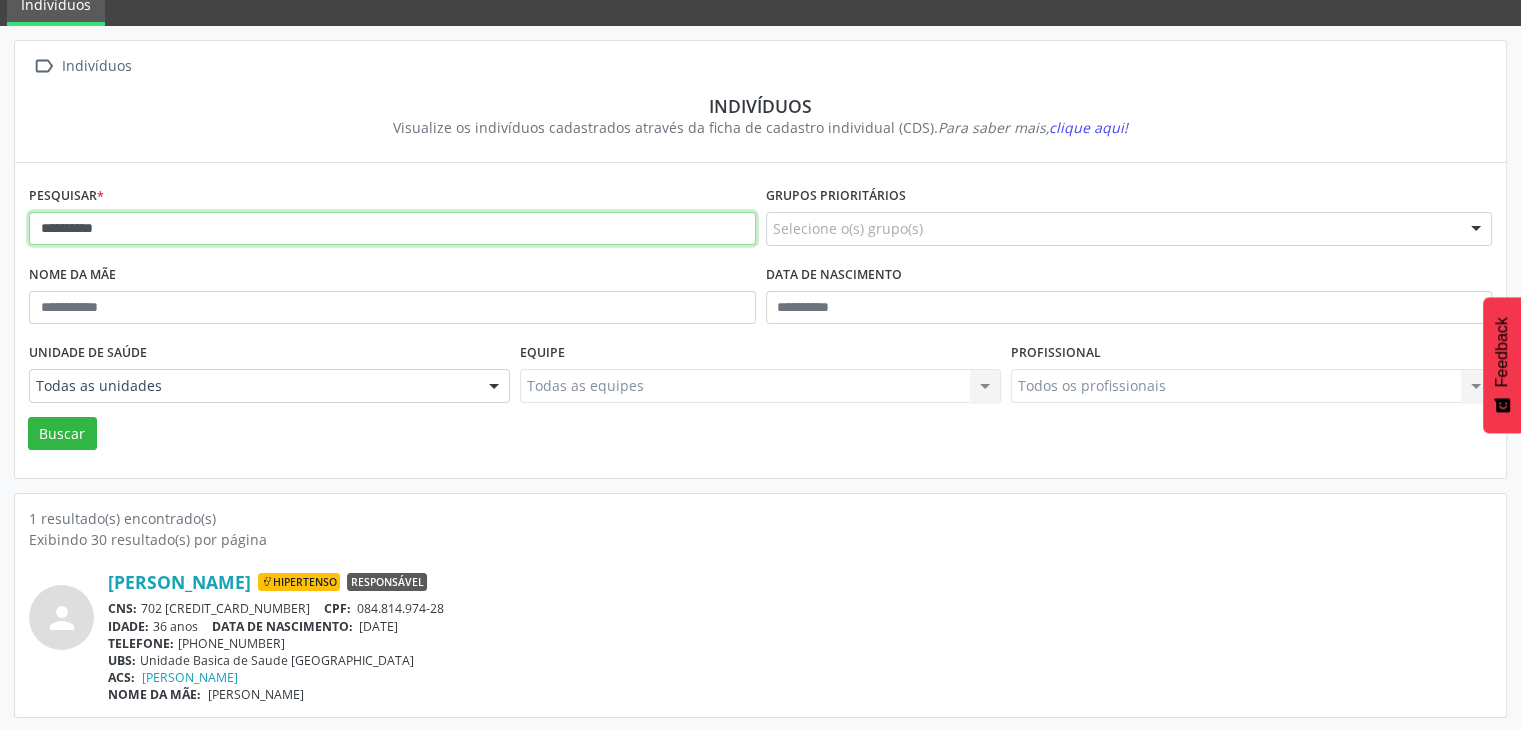 click on "Buscar" at bounding box center [62, 434] 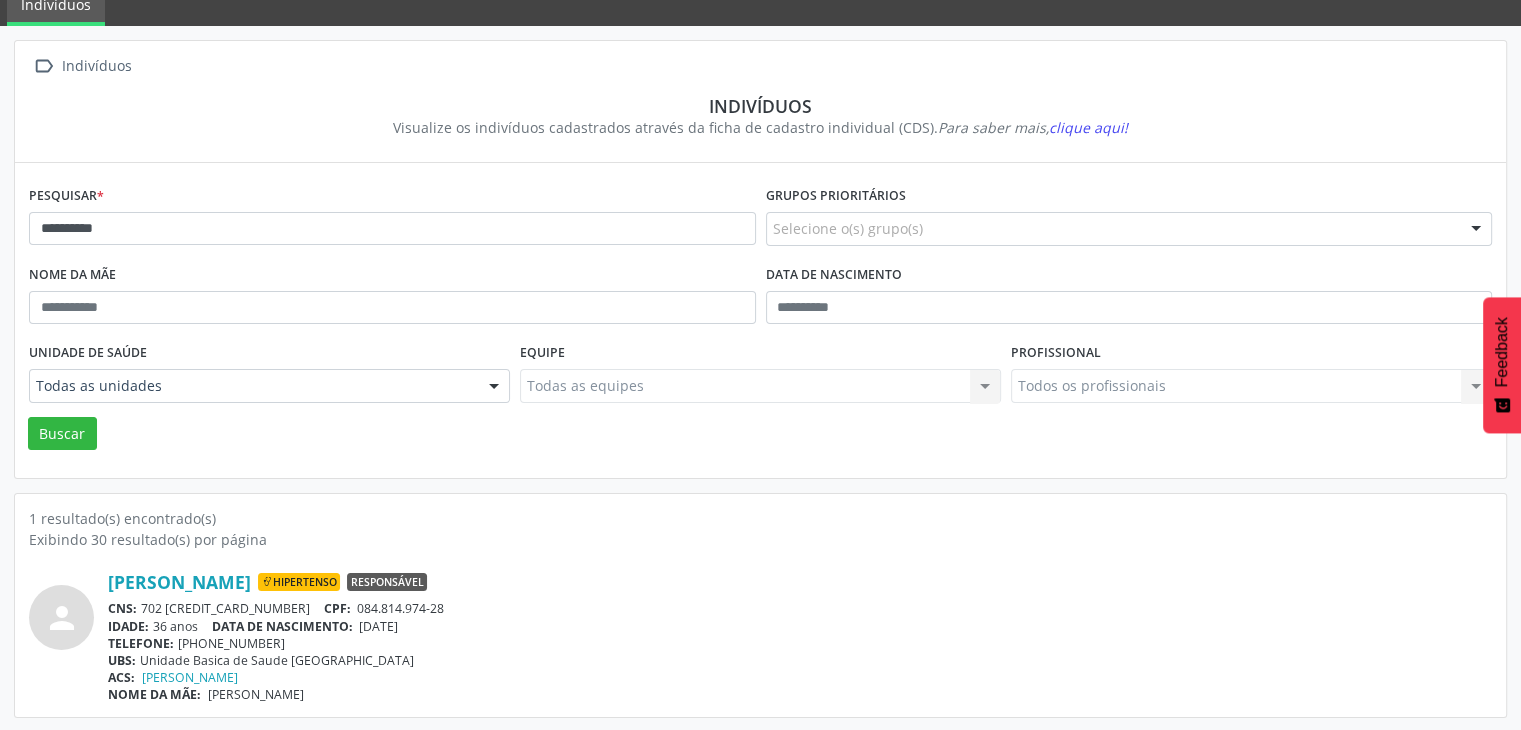 scroll, scrollTop: 0, scrollLeft: 0, axis: both 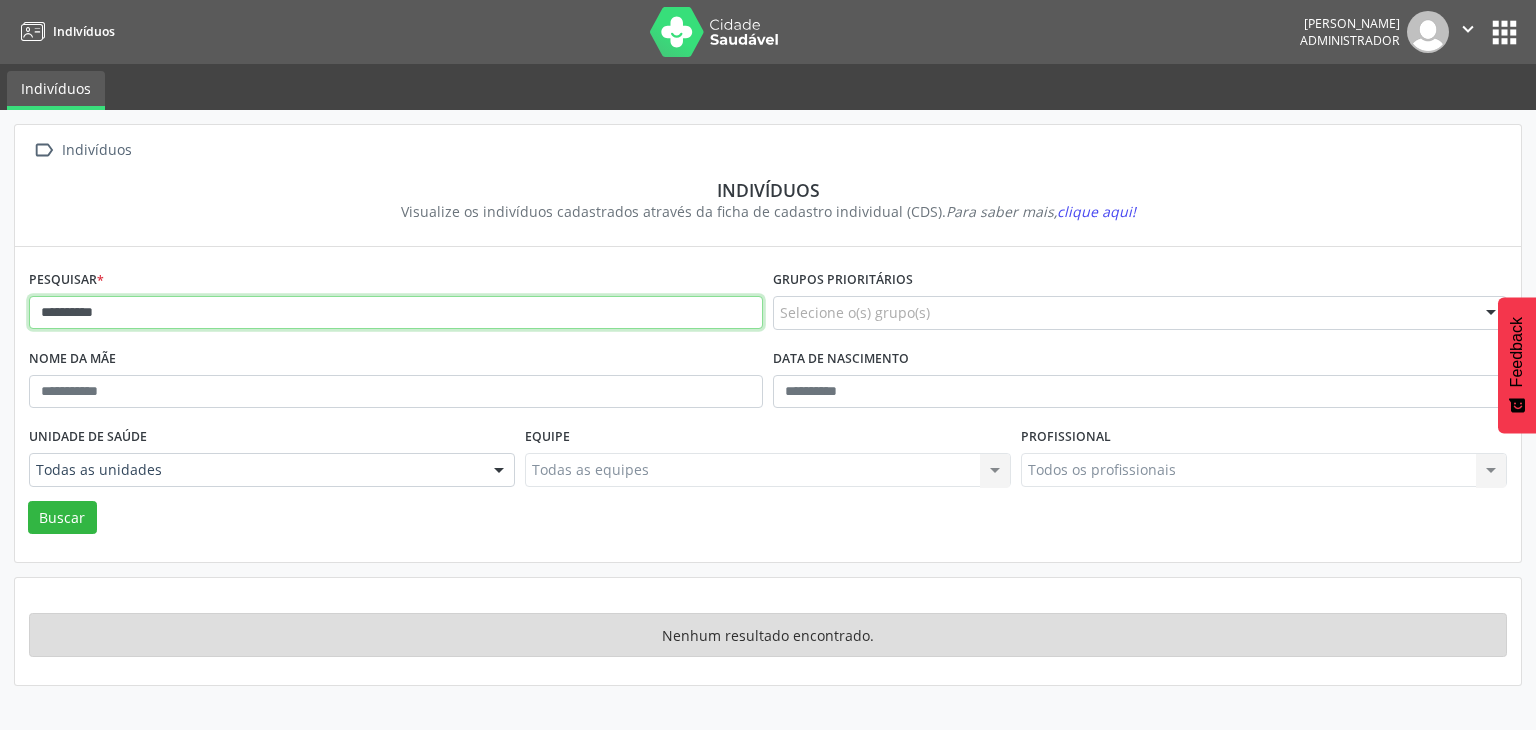 click on "**********" at bounding box center (396, 313) 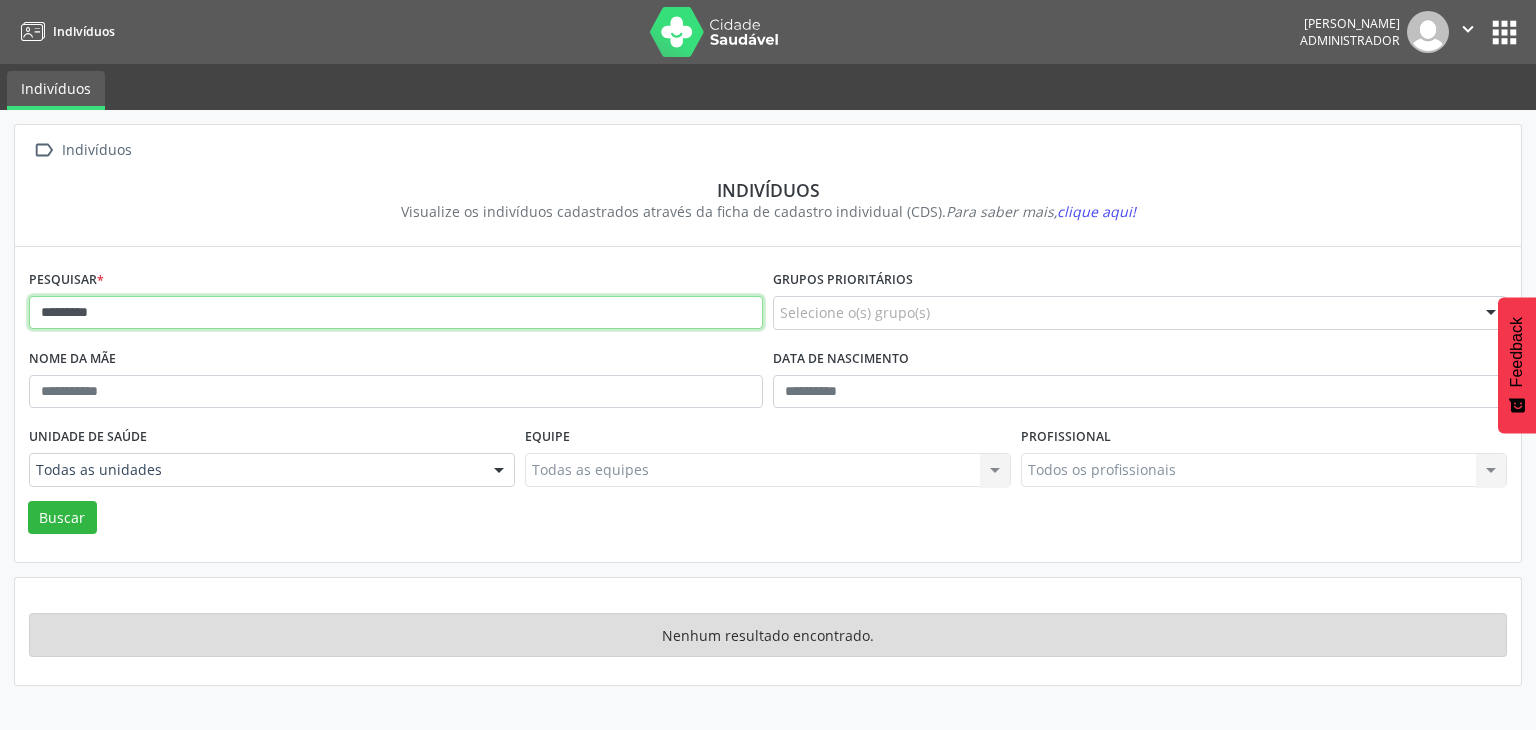 type on "*********" 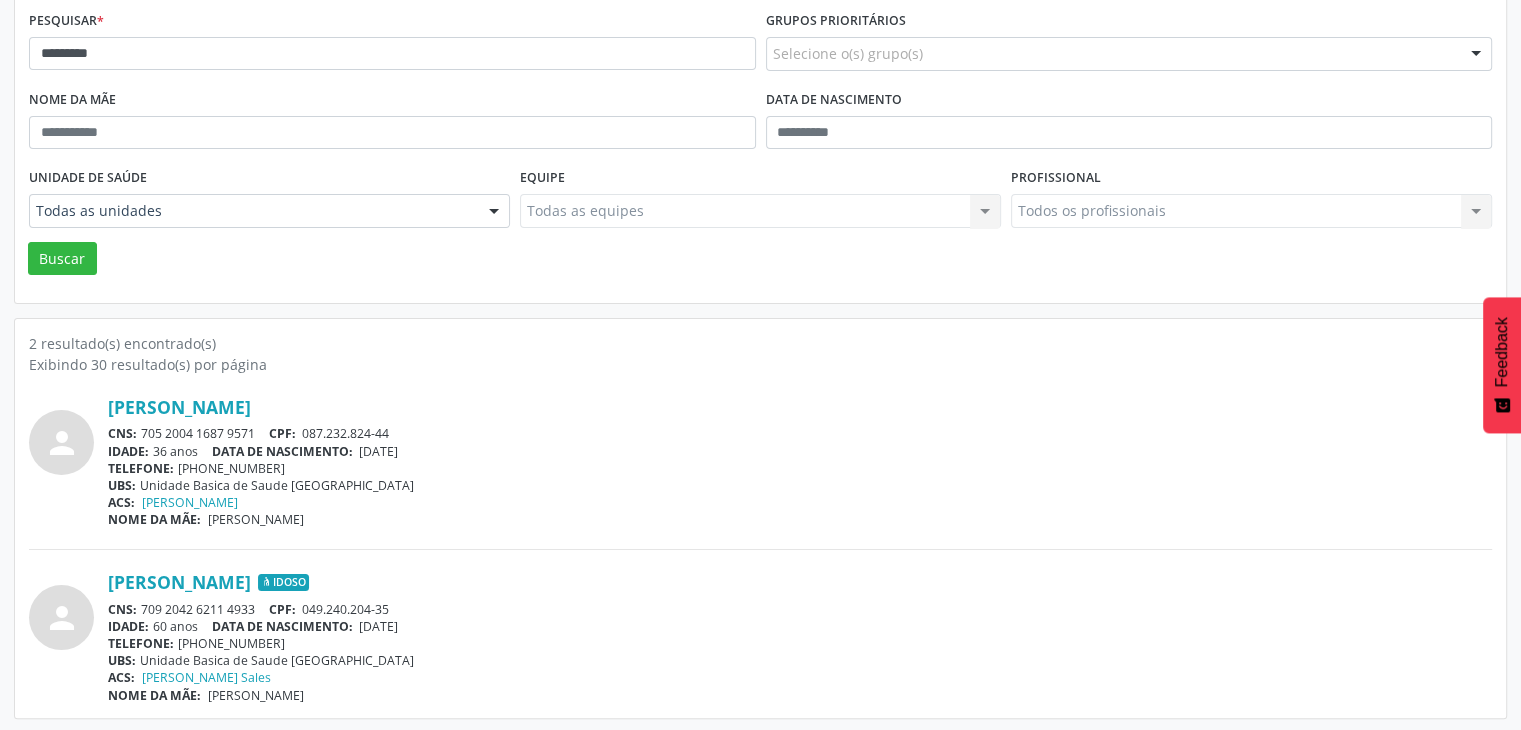 scroll, scrollTop: 260, scrollLeft: 0, axis: vertical 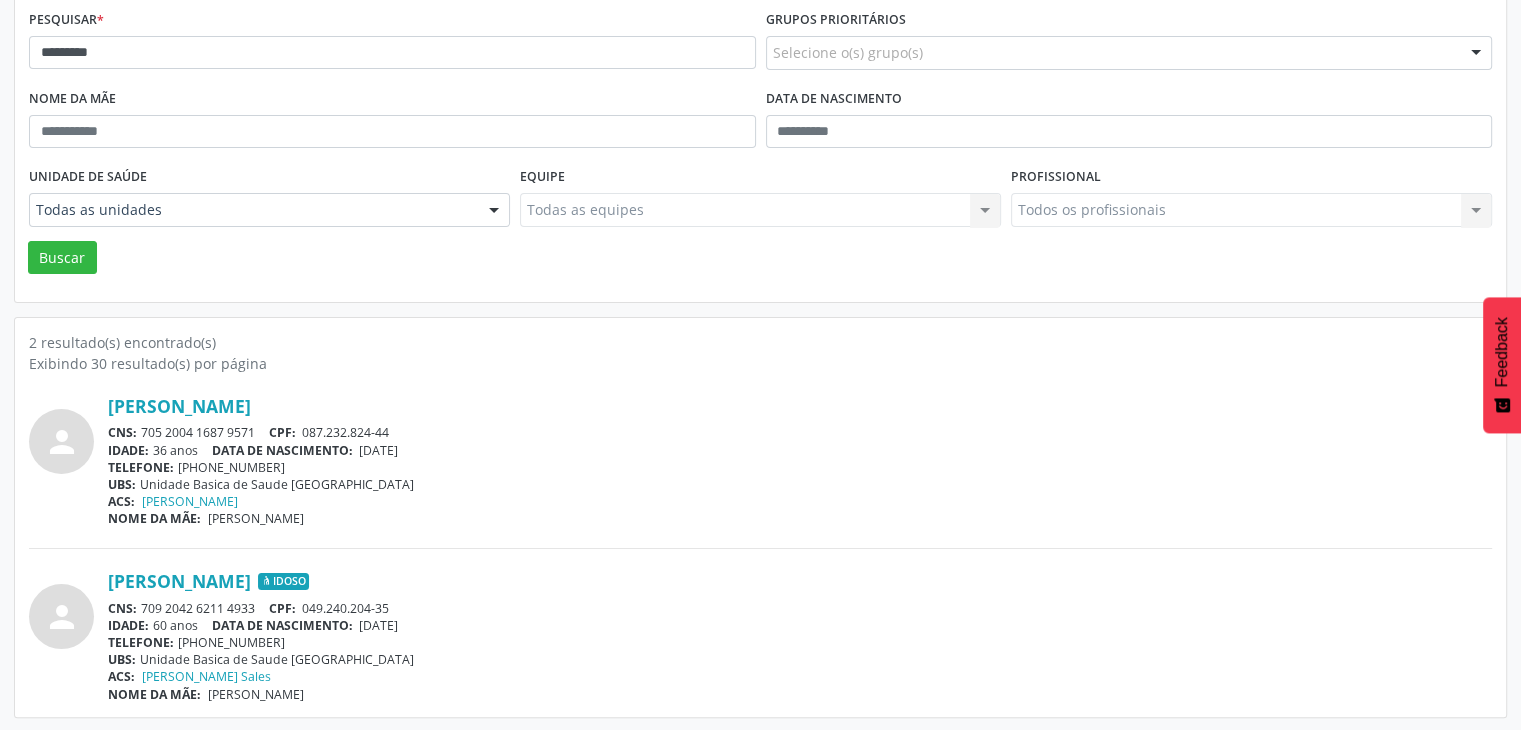 drag, startPoint x: 143, startPoint y: 610, endPoint x: 256, endPoint y: 601, distance: 113.35784 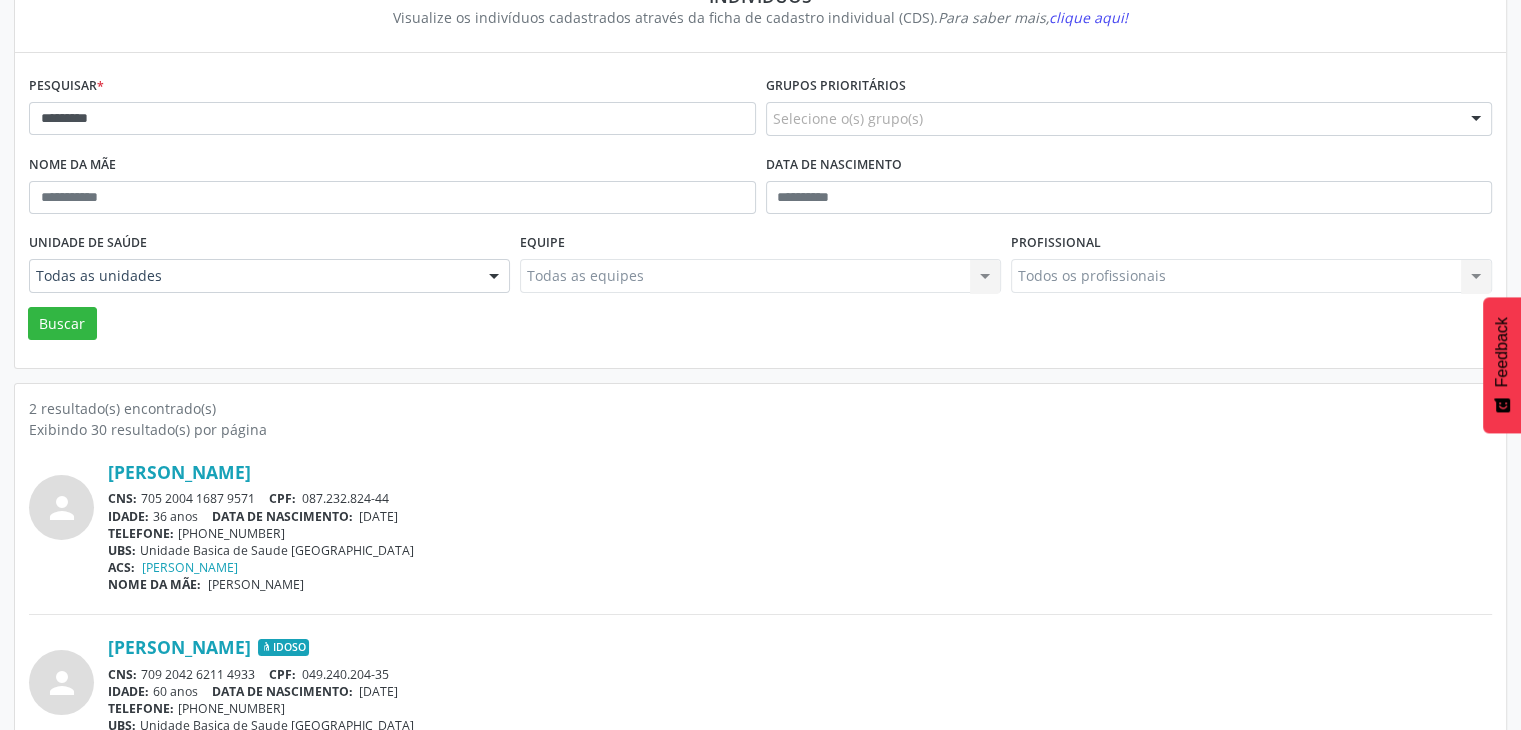 scroll, scrollTop: 160, scrollLeft: 0, axis: vertical 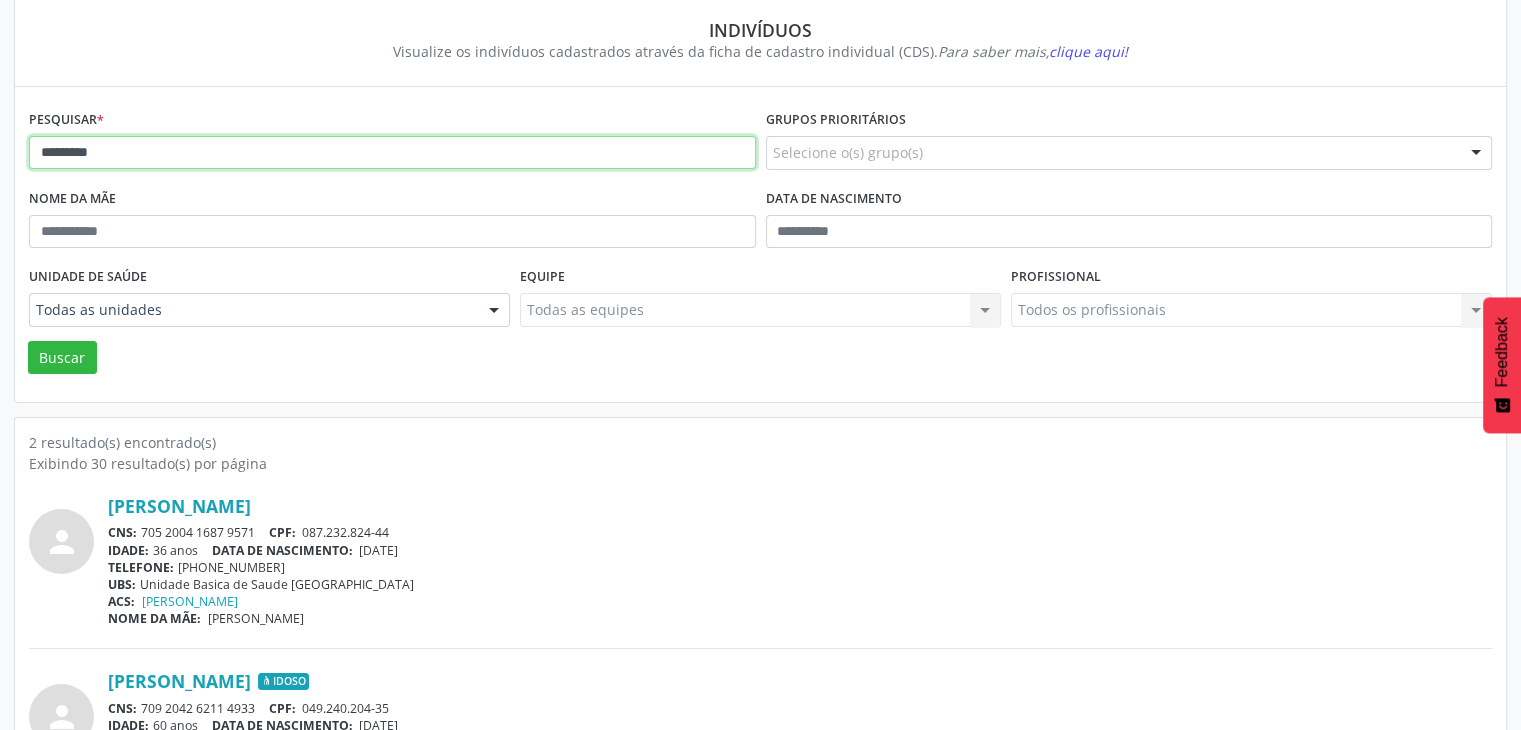 click on "*********" at bounding box center (392, 153) 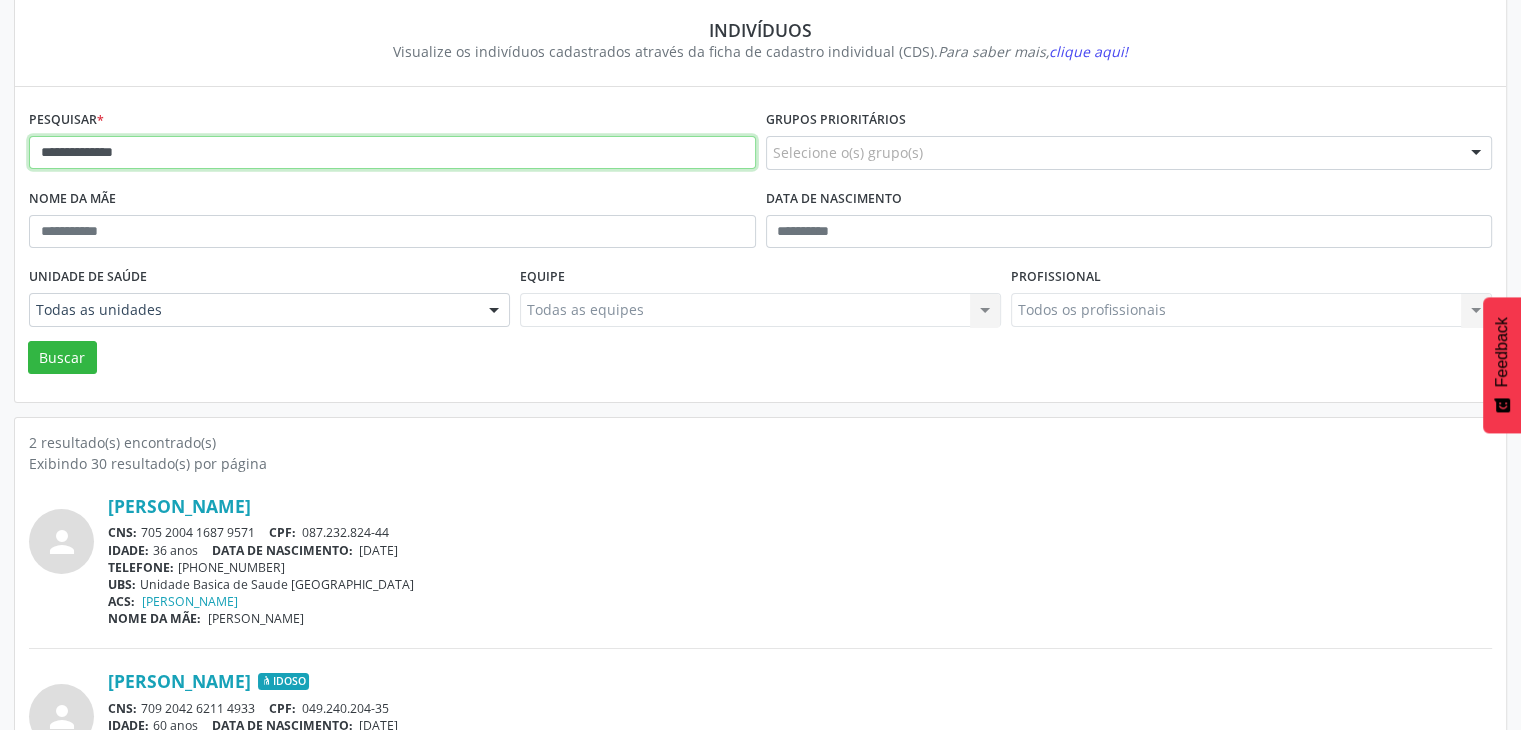 click on "Buscar" at bounding box center [62, 358] 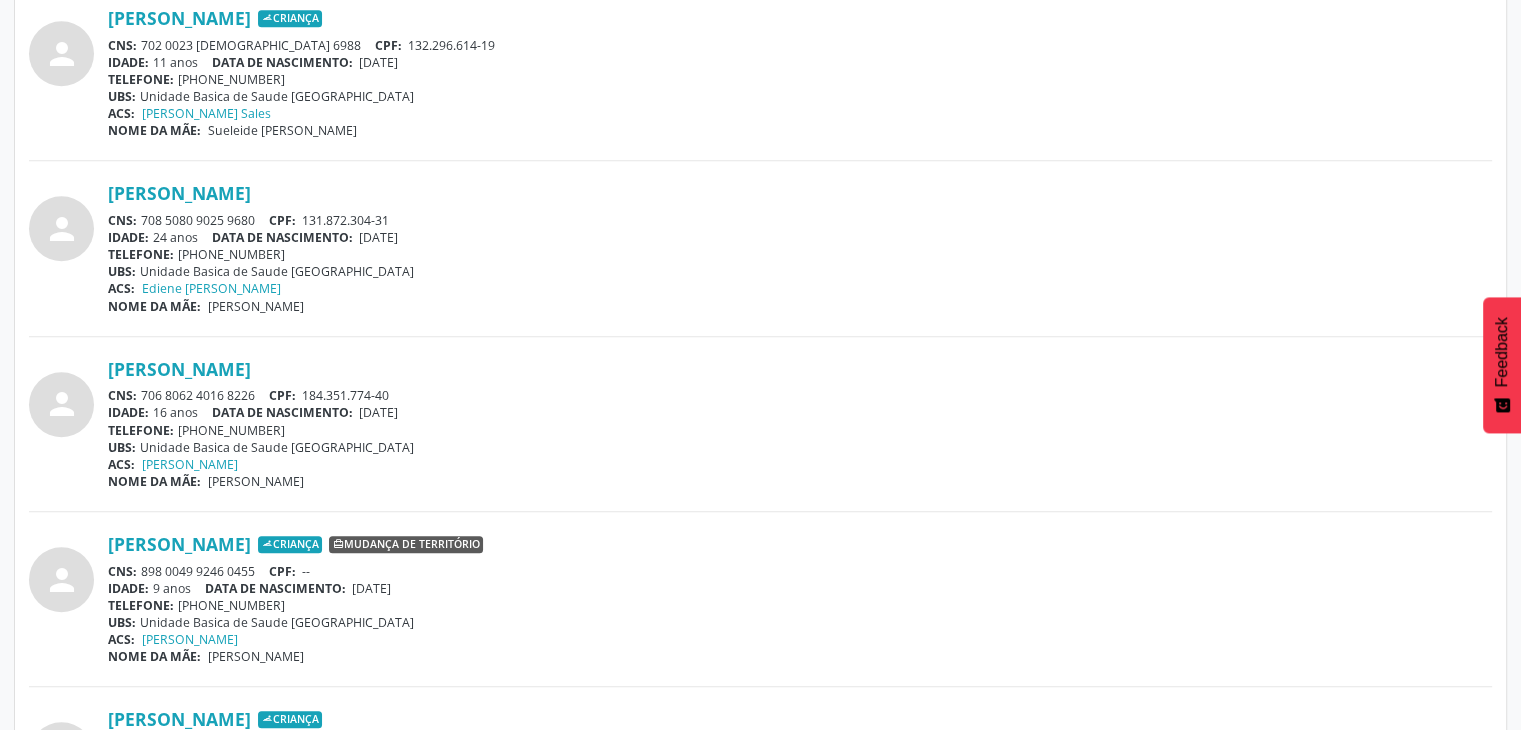 scroll, scrollTop: 1500, scrollLeft: 0, axis: vertical 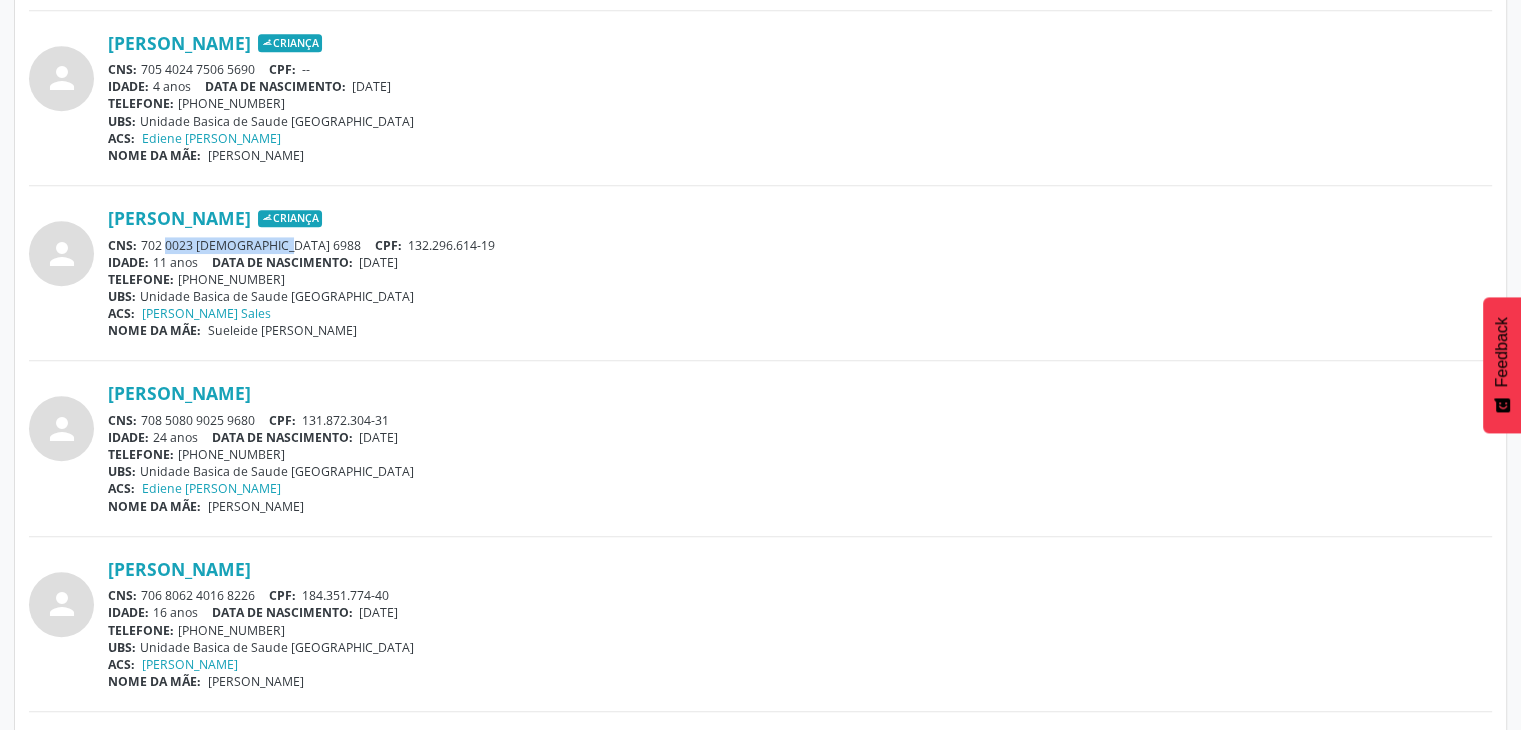 drag, startPoint x: 144, startPoint y: 244, endPoint x: 257, endPoint y: 232, distance: 113.63538 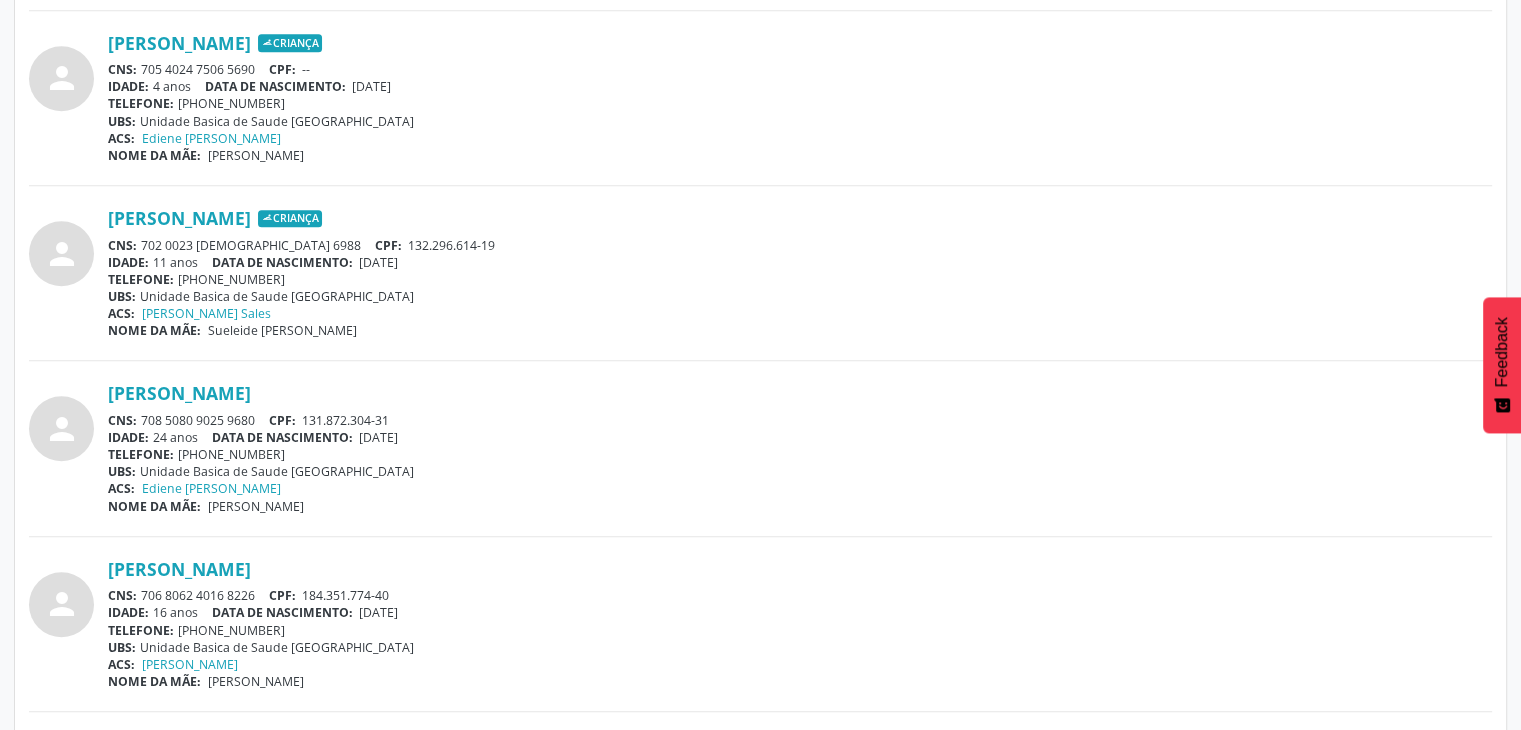 drag, startPoint x: 402, startPoint y: 245, endPoint x: 362, endPoint y: 255, distance: 41.231056 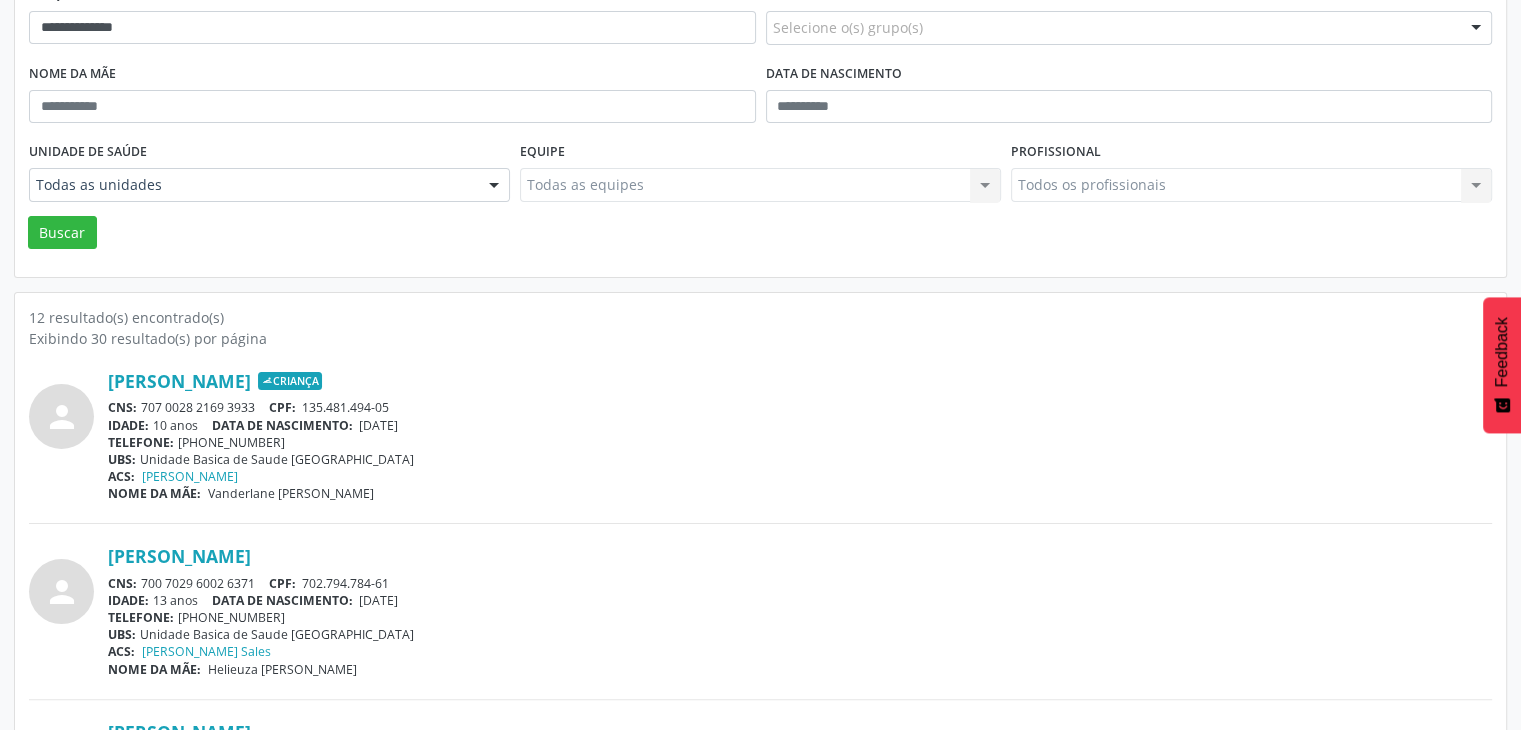 scroll, scrollTop: 200, scrollLeft: 0, axis: vertical 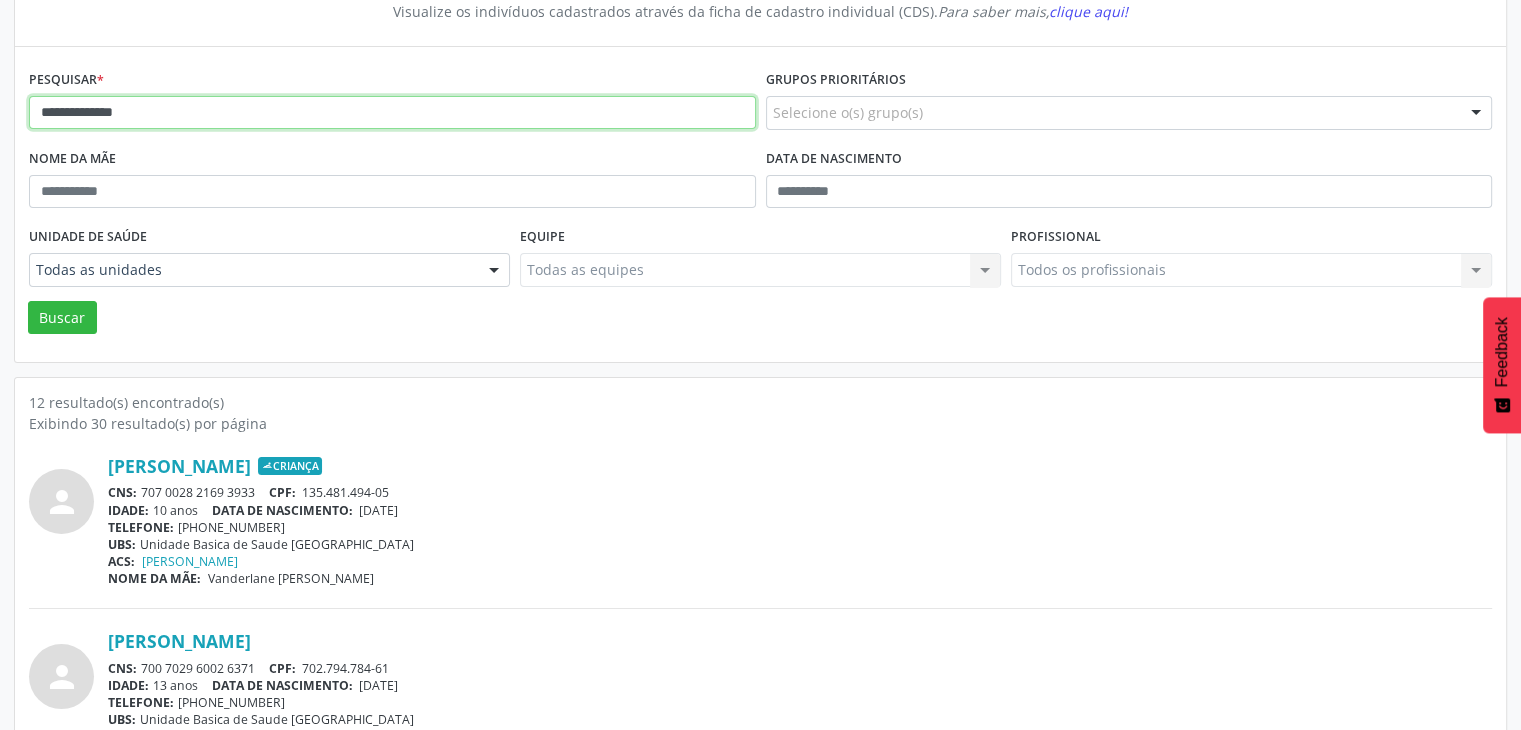 click on "**********" at bounding box center [392, 113] 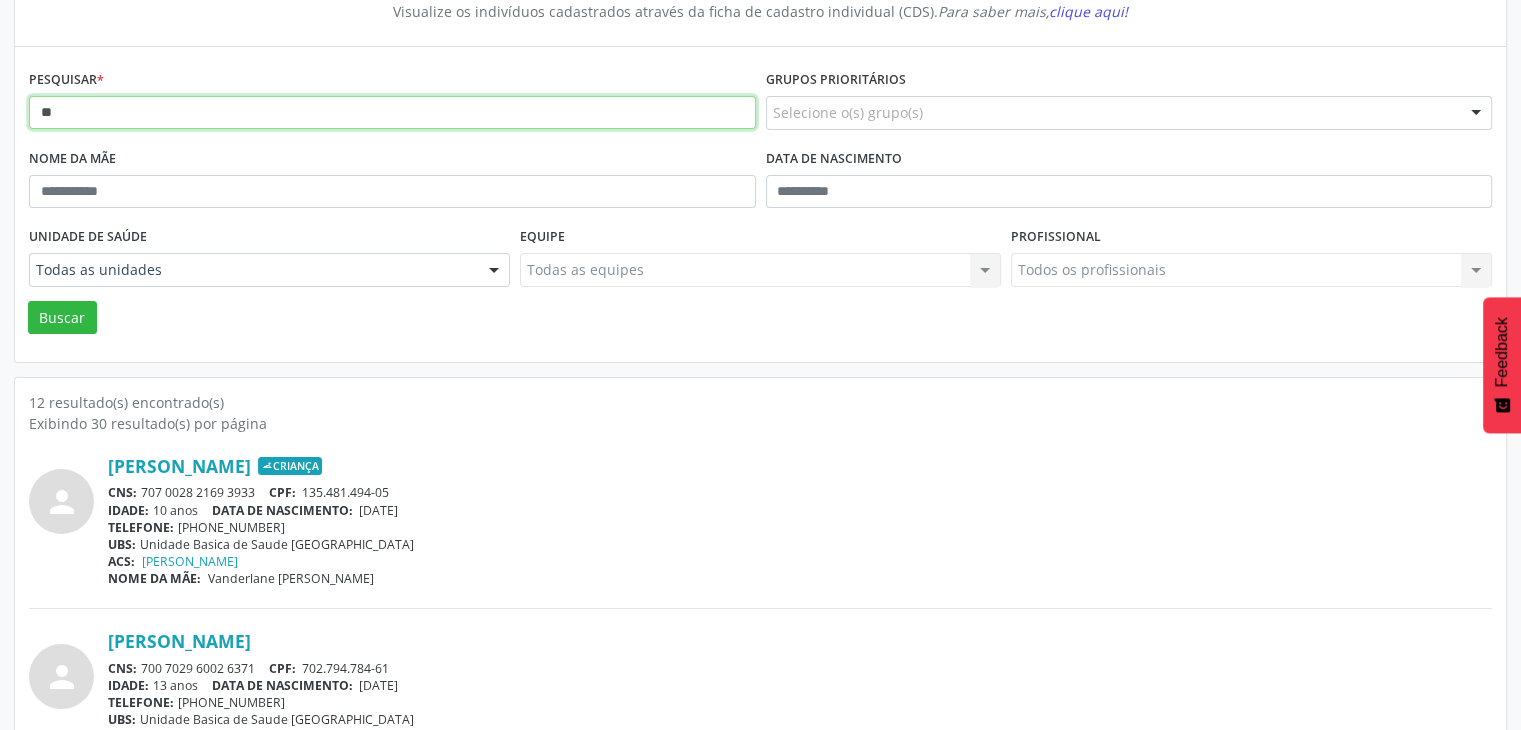 type on "*" 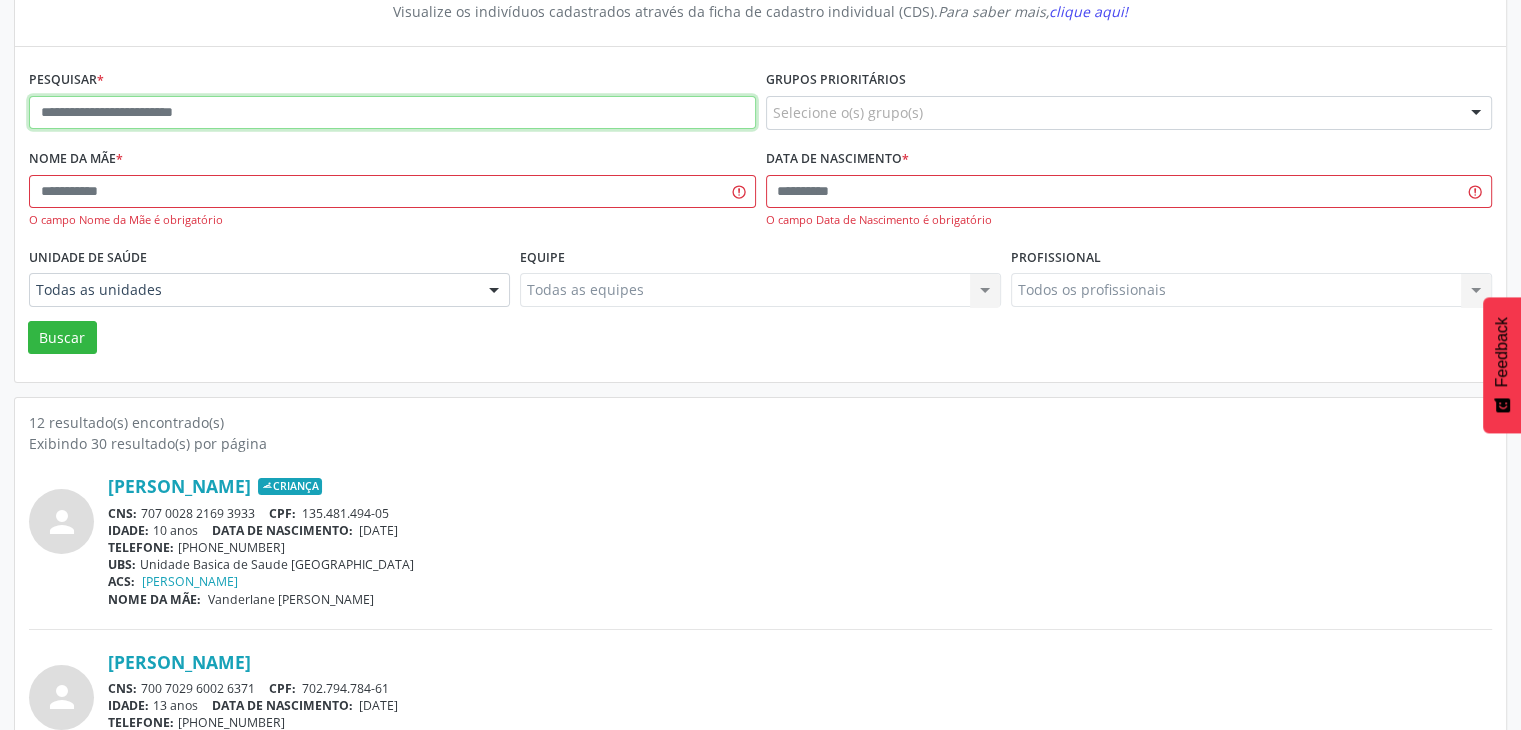 click at bounding box center (392, 113) 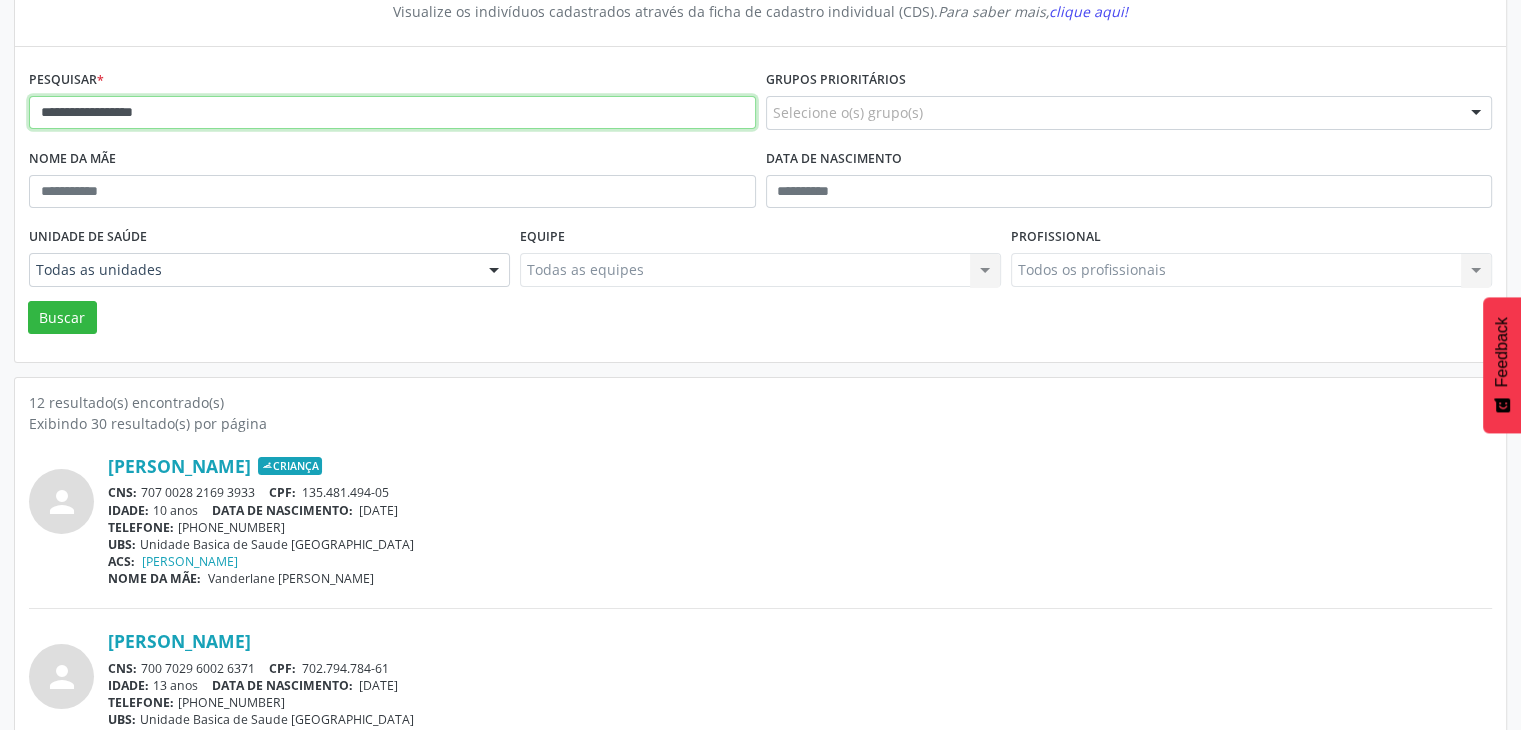 type on "**********" 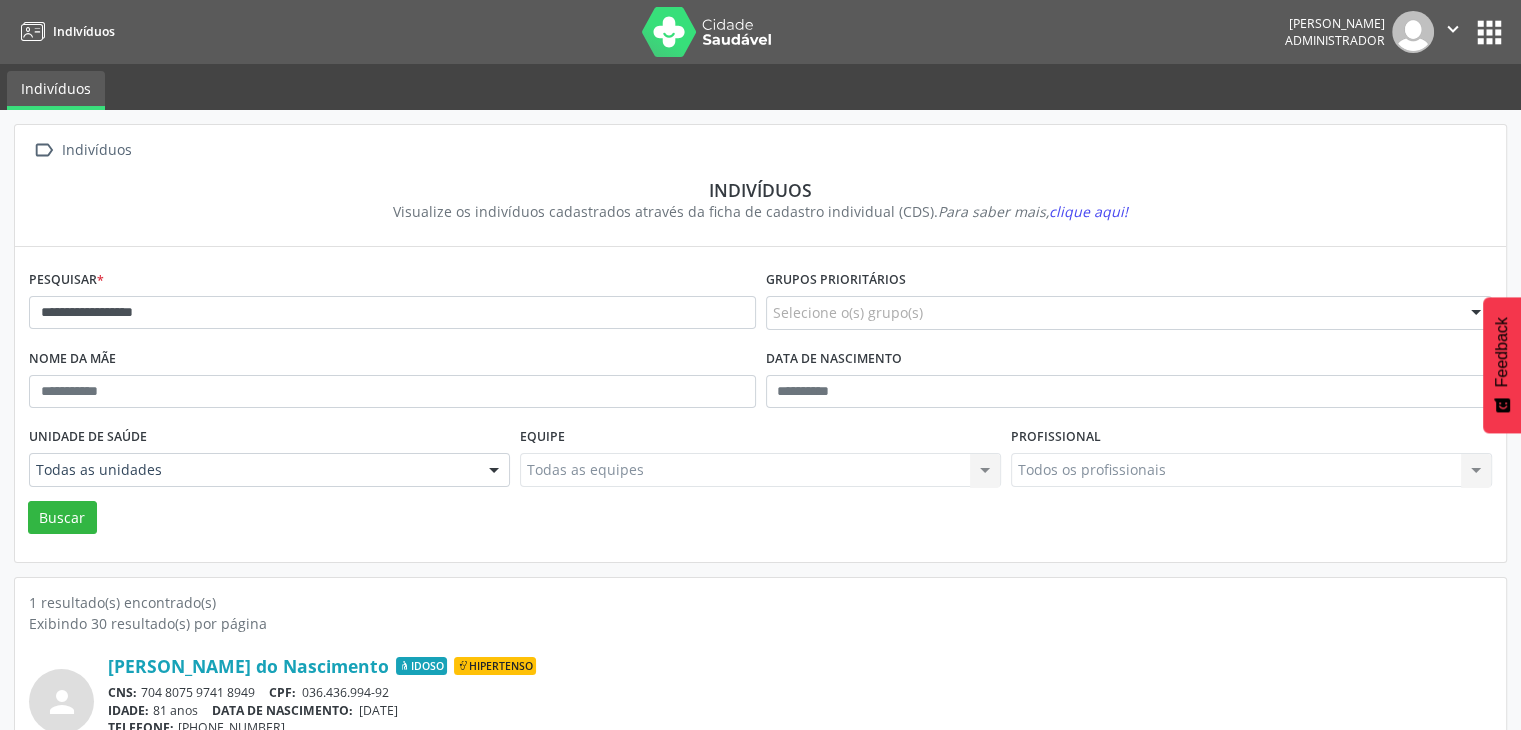 scroll, scrollTop: 84, scrollLeft: 0, axis: vertical 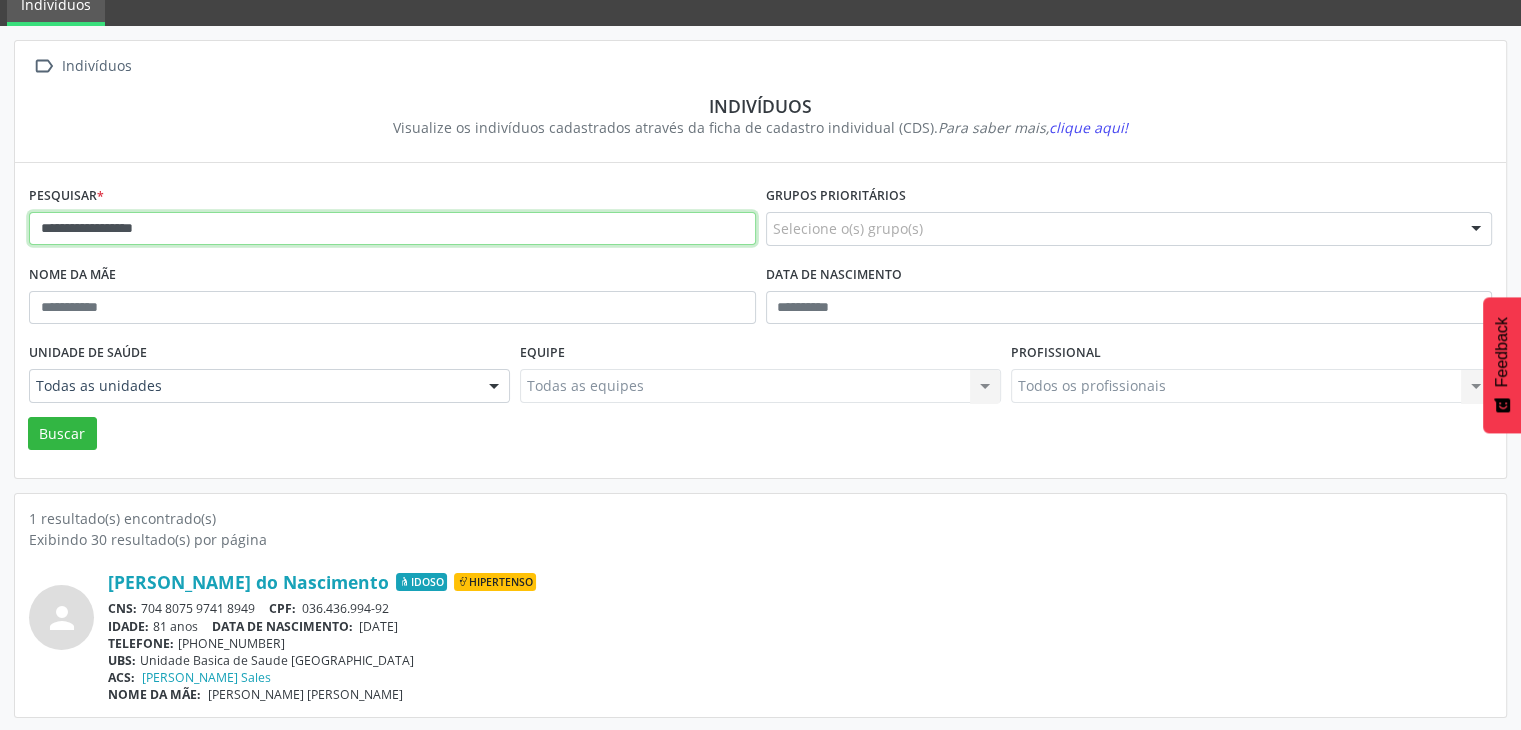 click on "**********" at bounding box center [392, 229] 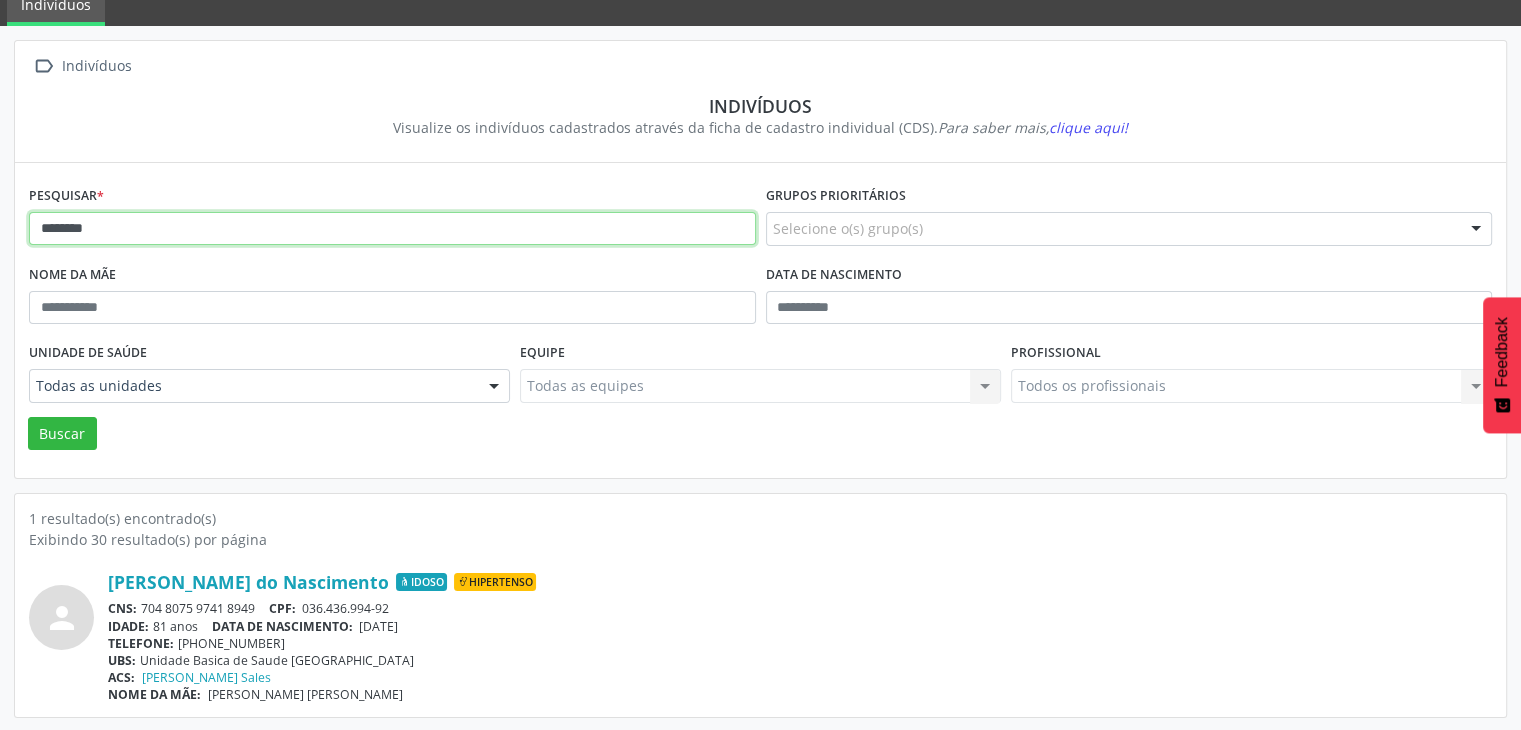 type on "*******" 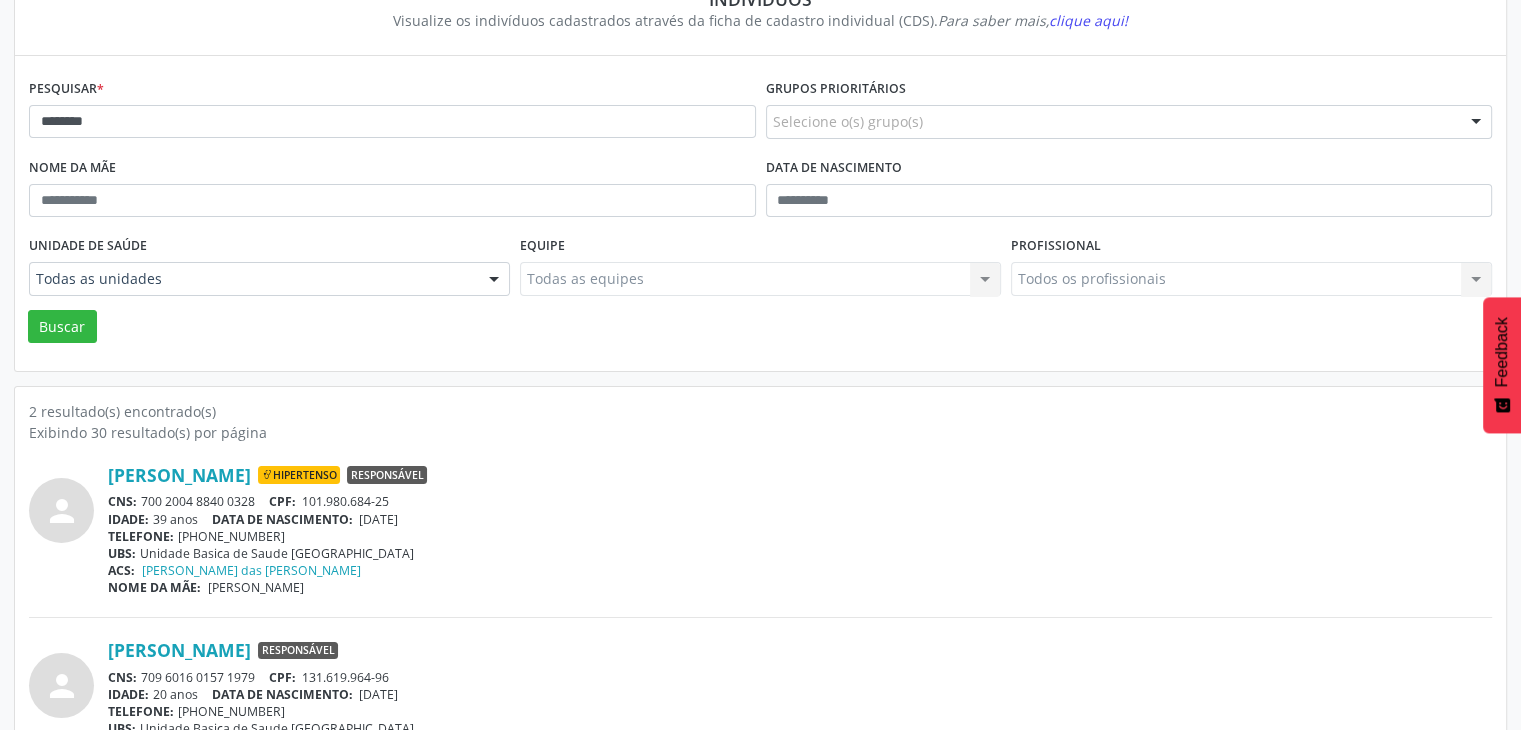 scroll, scrollTop: 200, scrollLeft: 0, axis: vertical 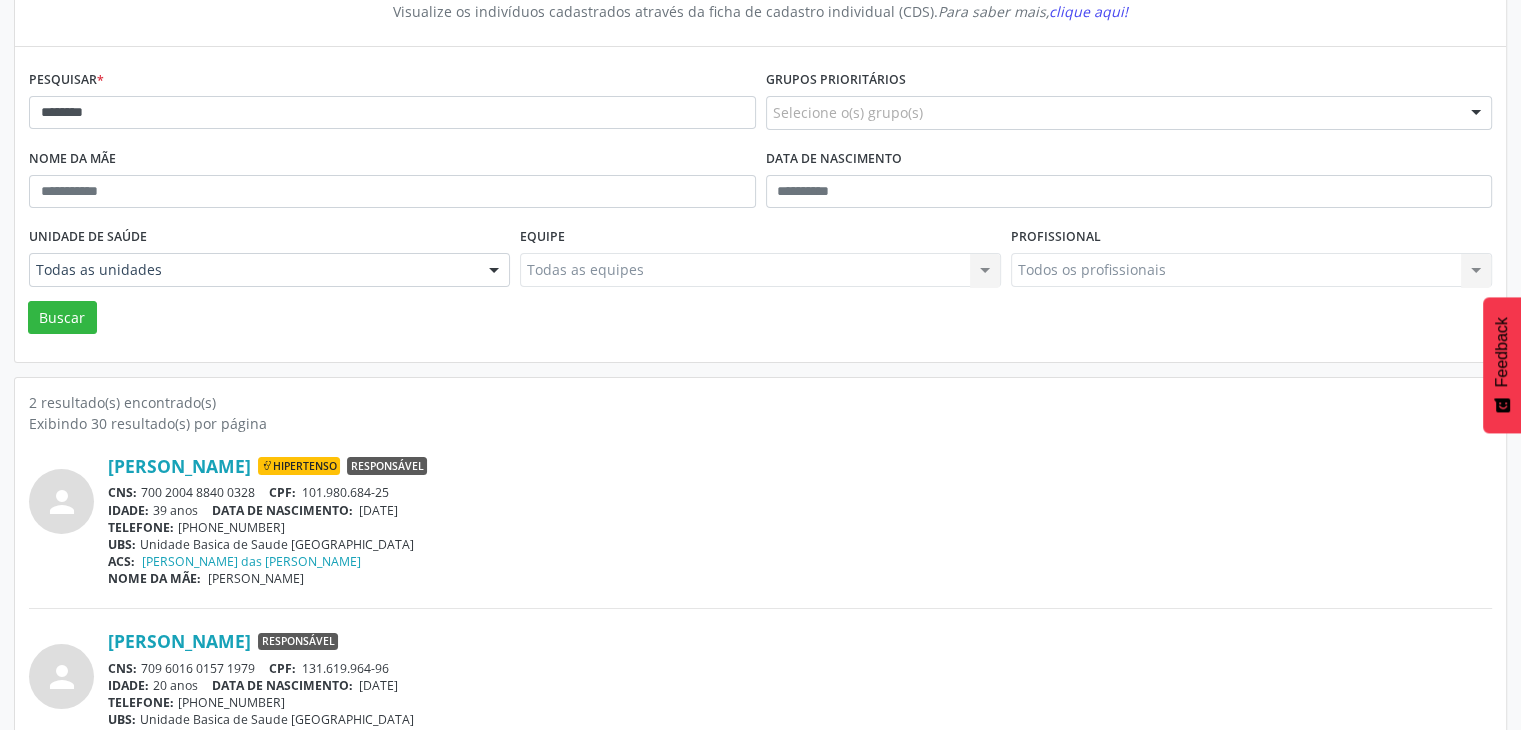 drag, startPoint x: 141, startPoint y: 489, endPoint x: 257, endPoint y: 488, distance: 116.00431 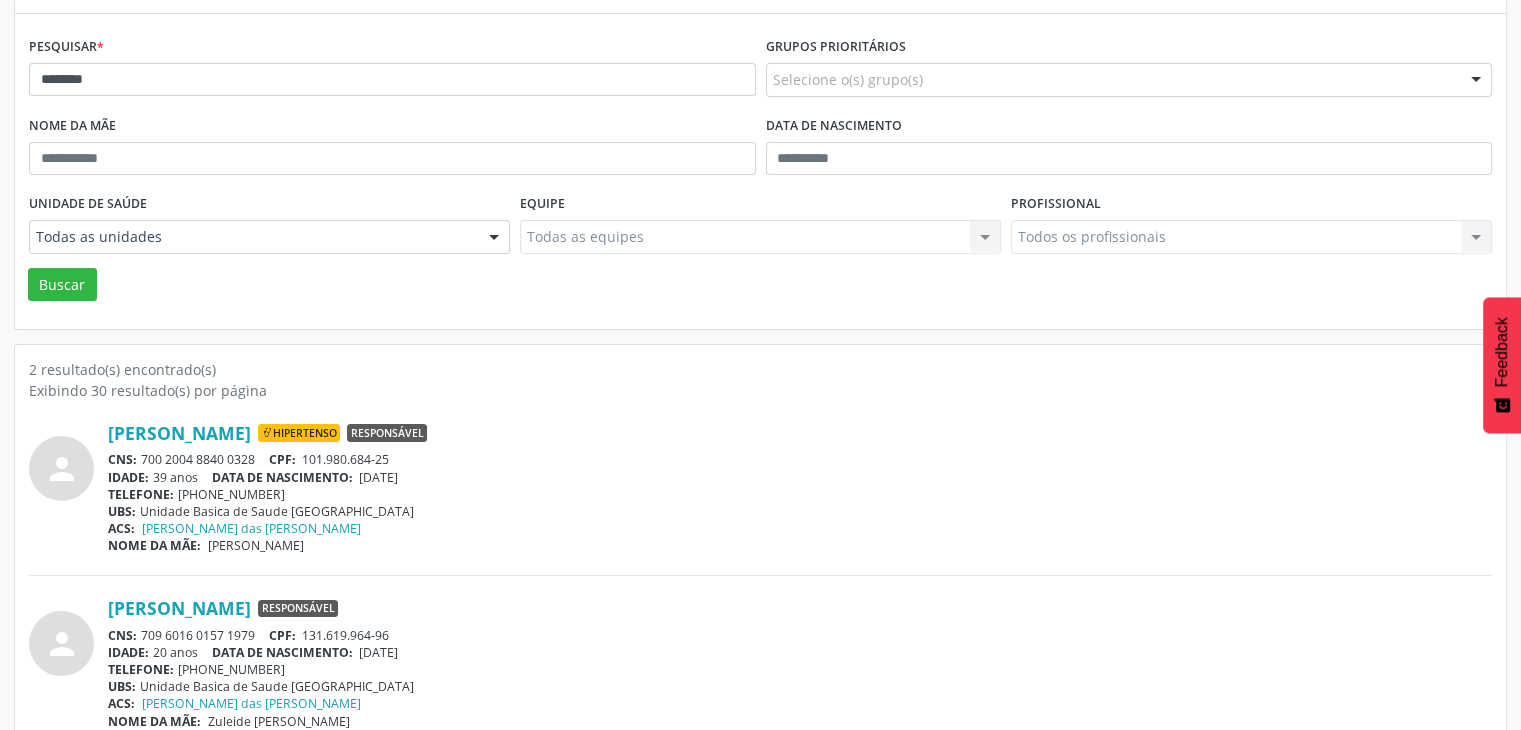 scroll, scrollTop: 260, scrollLeft: 0, axis: vertical 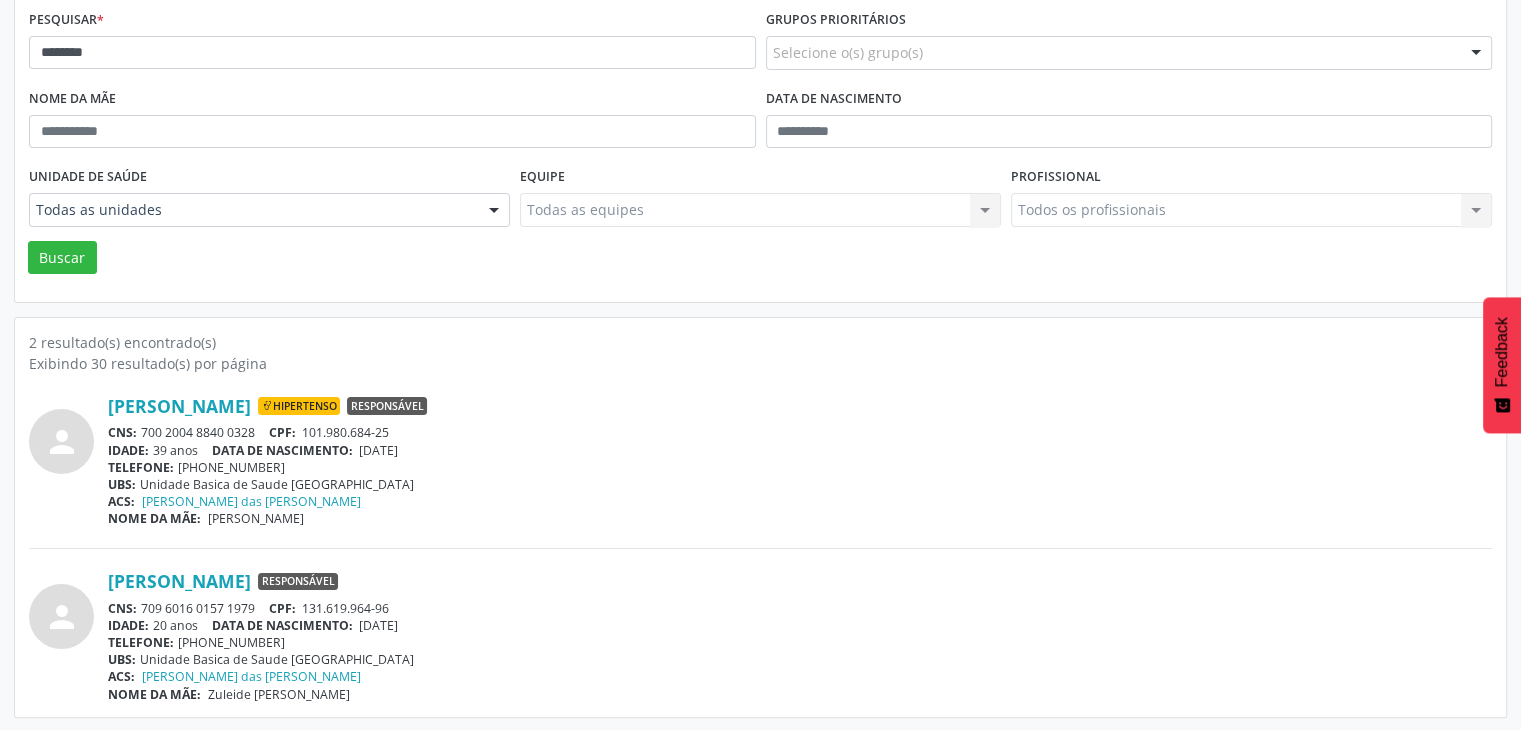 click on "CNS:
709 6016 0157 1979
CPF:    131.619.964-96" at bounding box center [800, 608] 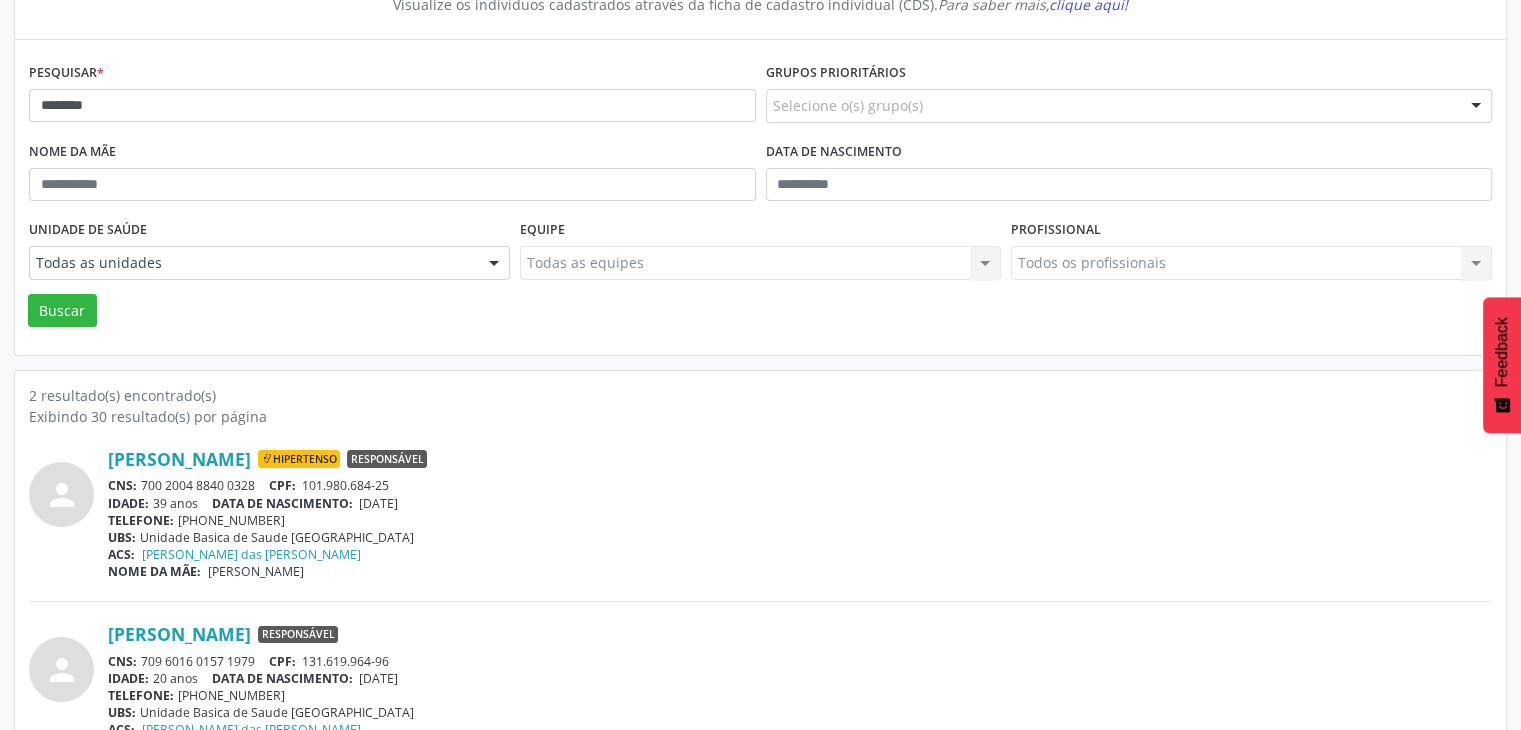 scroll, scrollTop: 160, scrollLeft: 0, axis: vertical 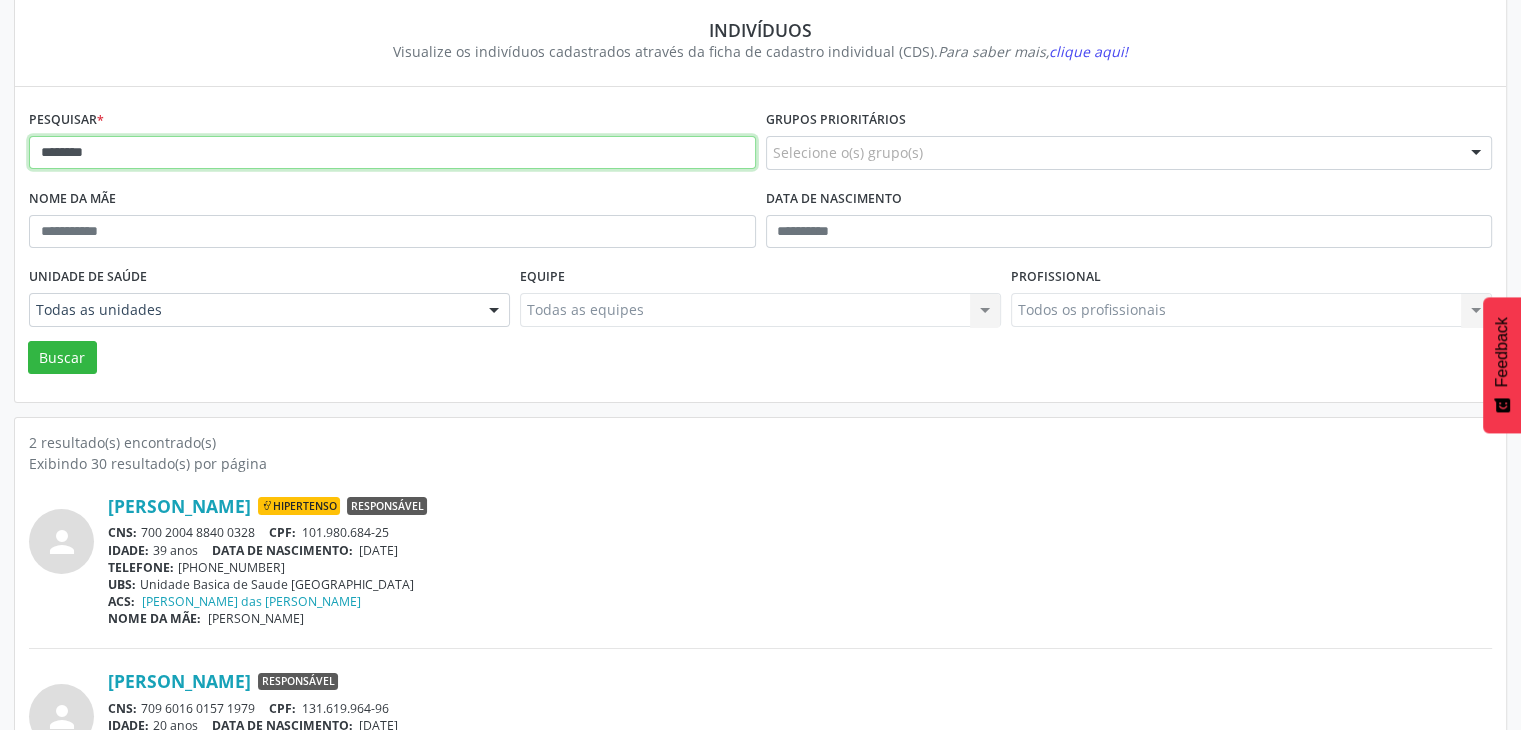 click on "*******" at bounding box center (392, 153) 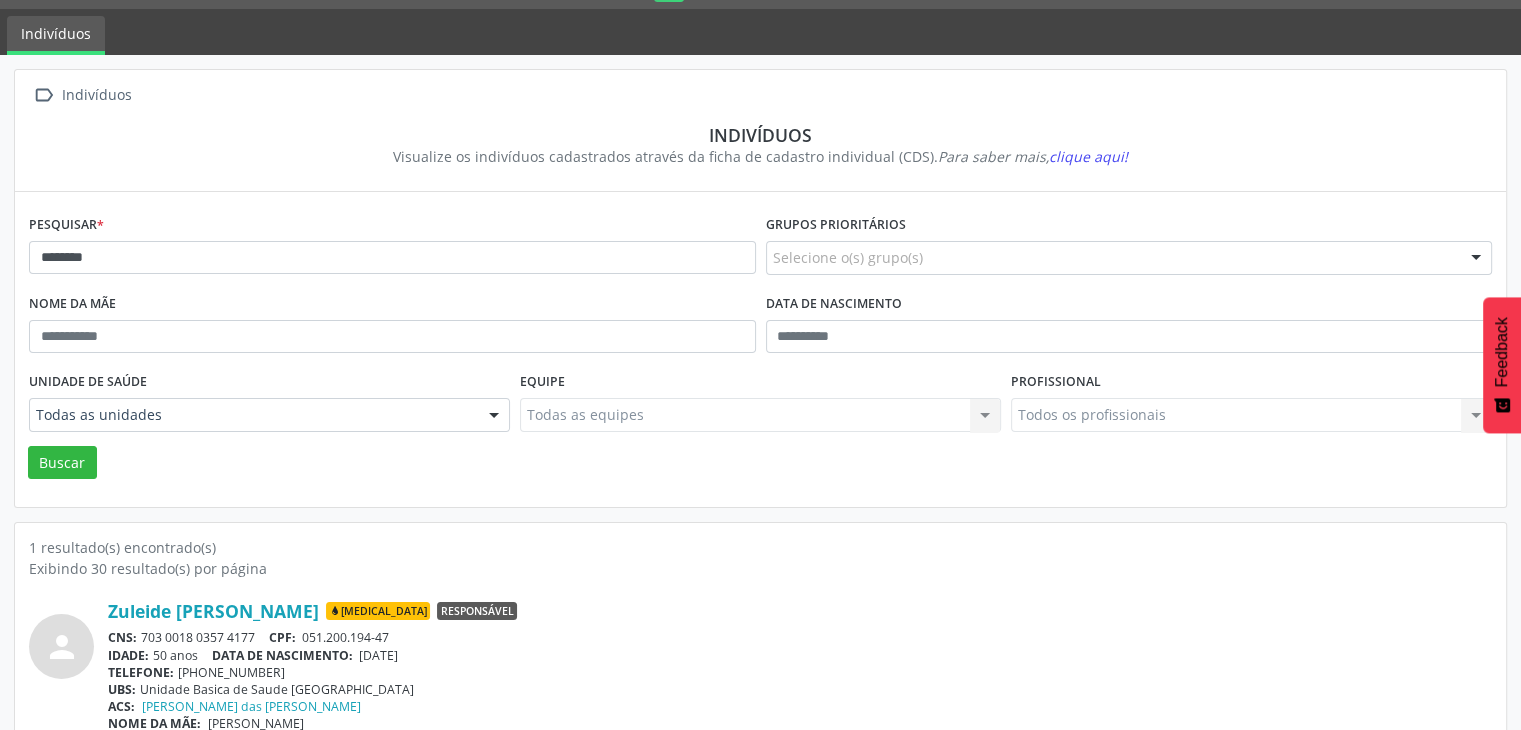 scroll, scrollTop: 84, scrollLeft: 0, axis: vertical 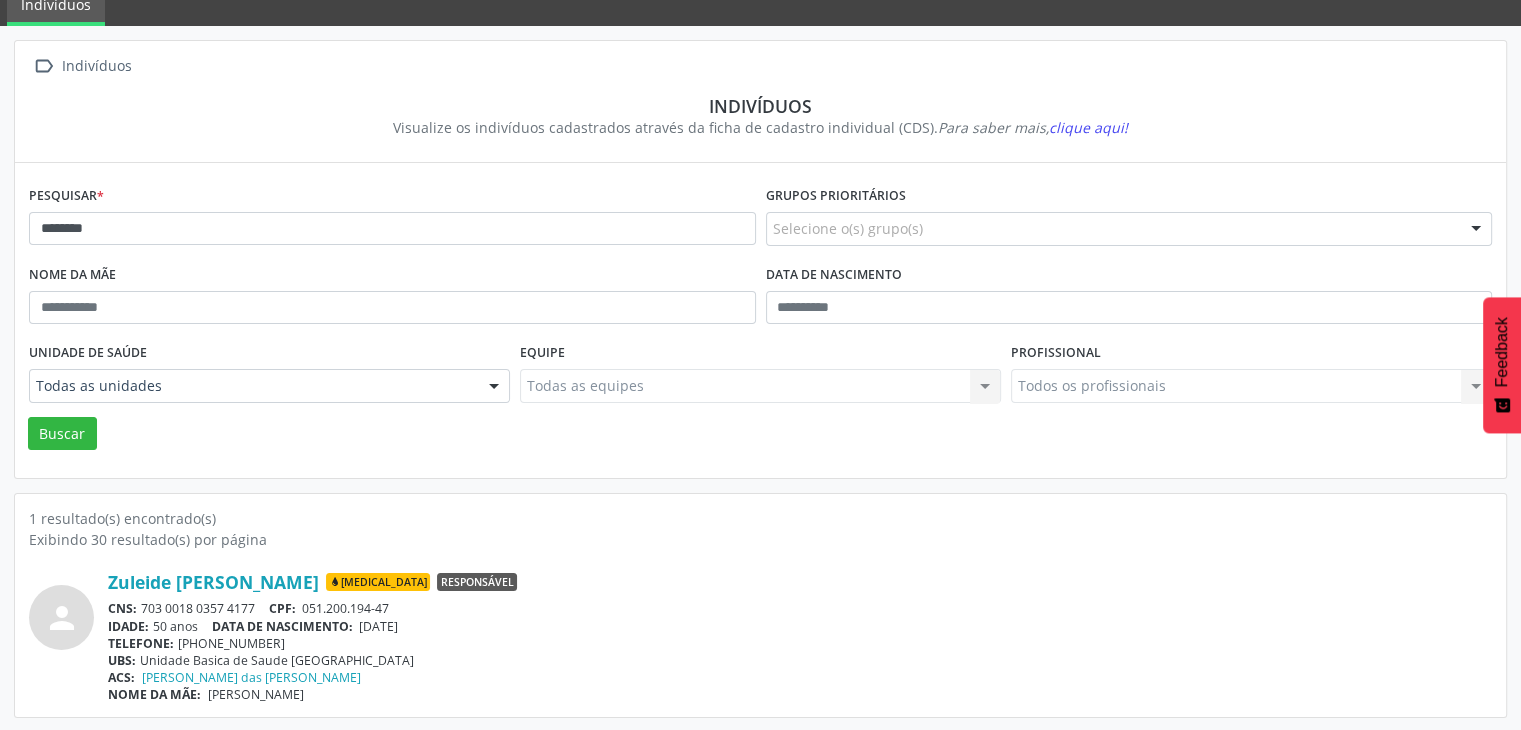 drag, startPoint x: 137, startPoint y: 605, endPoint x: 248, endPoint y: 606, distance: 111.0045 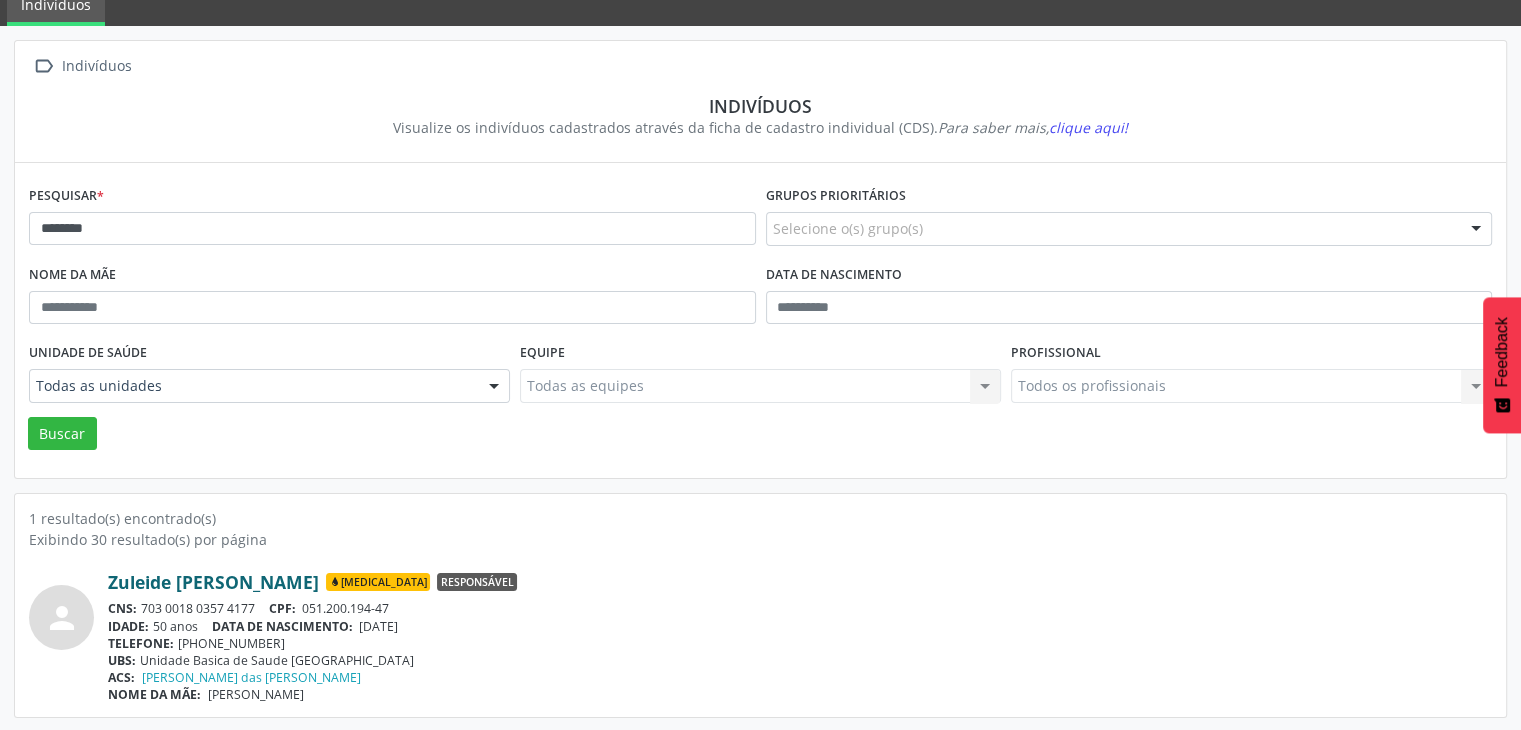 click on "Zuleide [PERSON_NAME]" at bounding box center (213, 582) 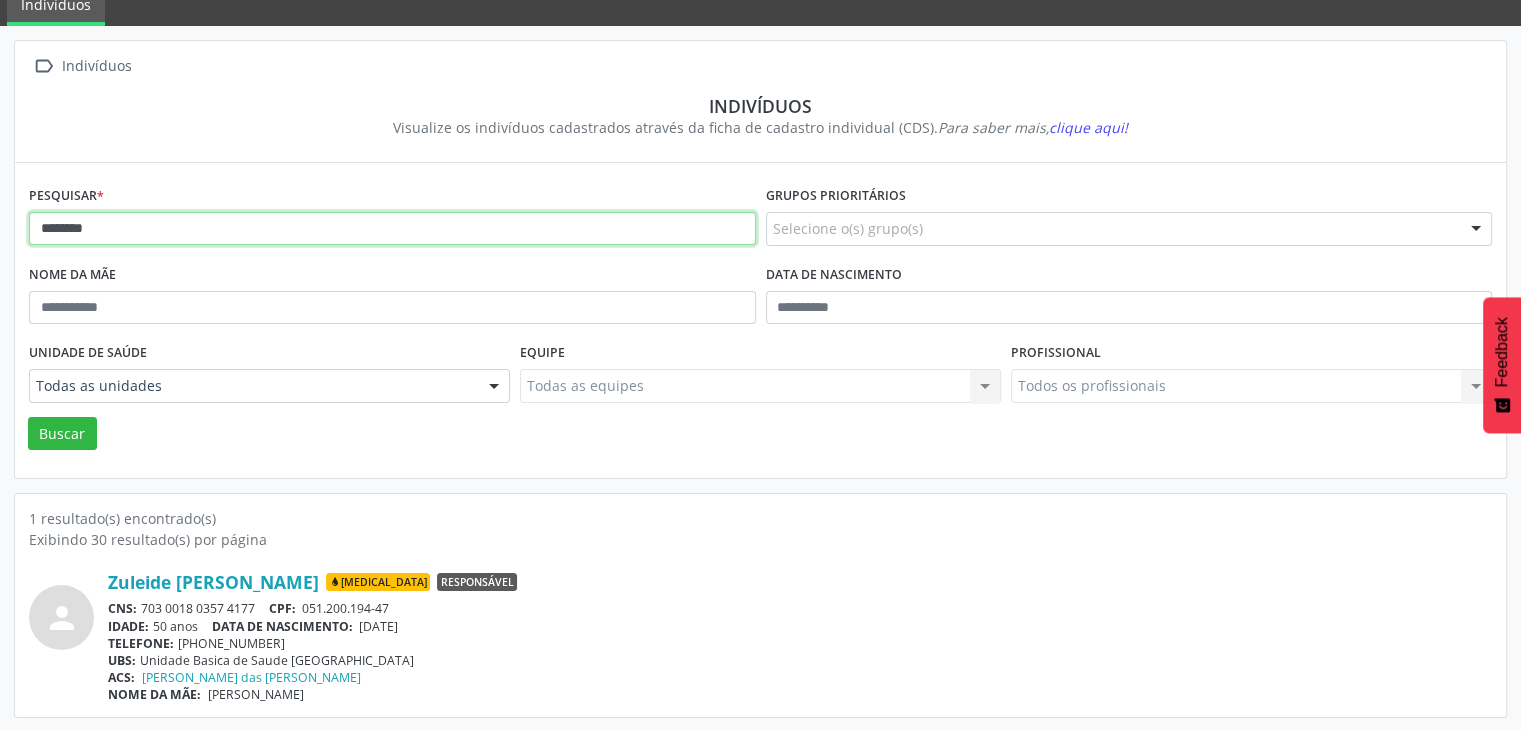 click on "*******" at bounding box center (392, 229) 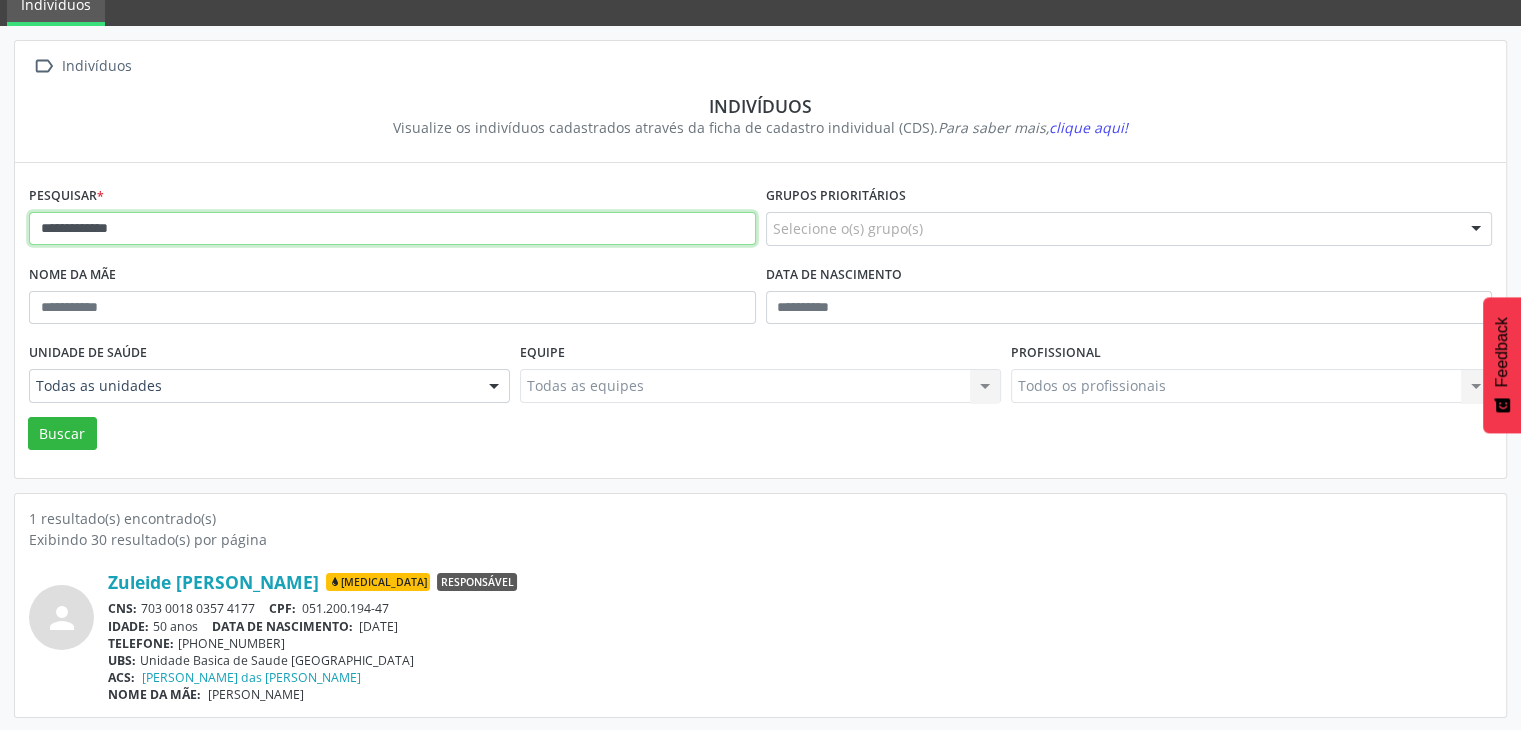 click on "Buscar" at bounding box center (62, 434) 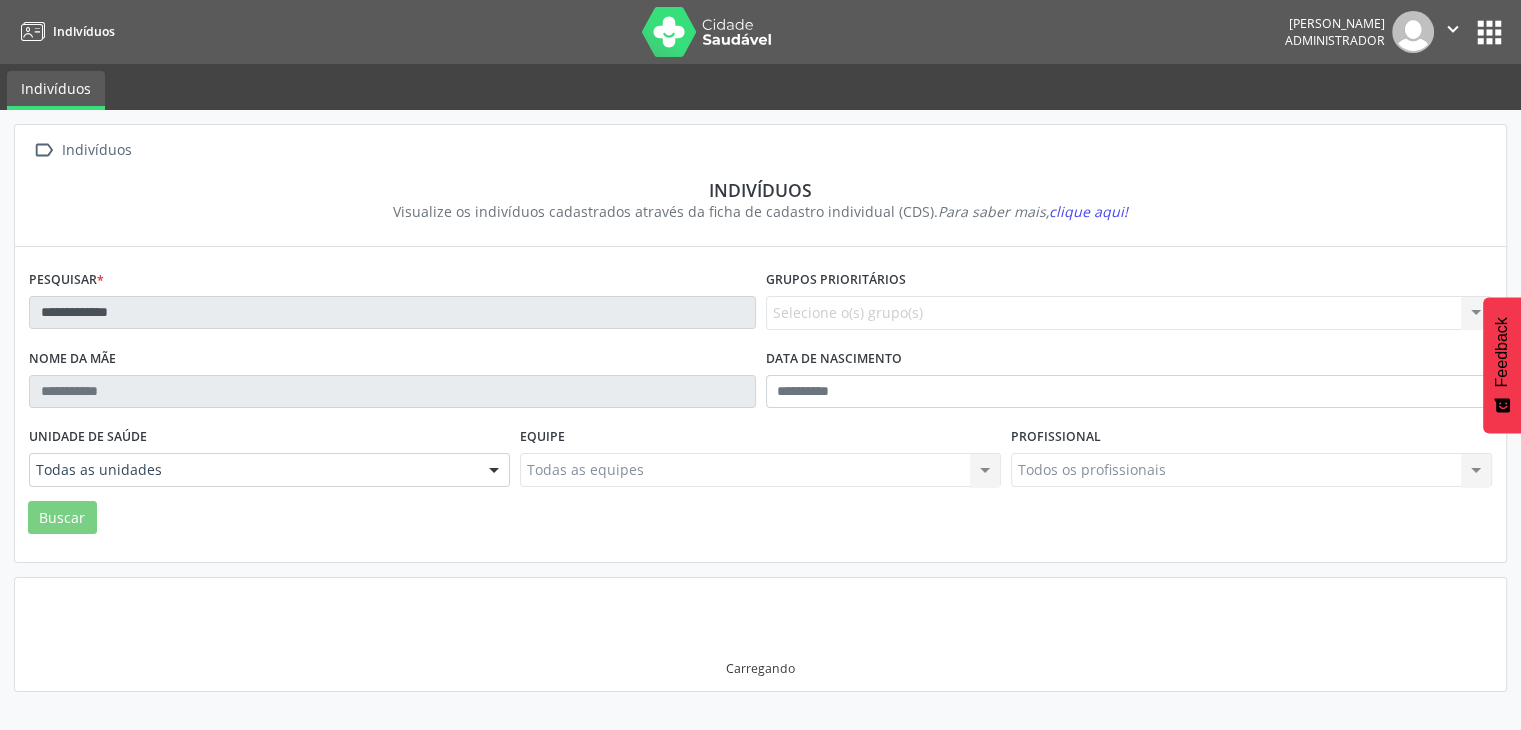 scroll, scrollTop: 0, scrollLeft: 0, axis: both 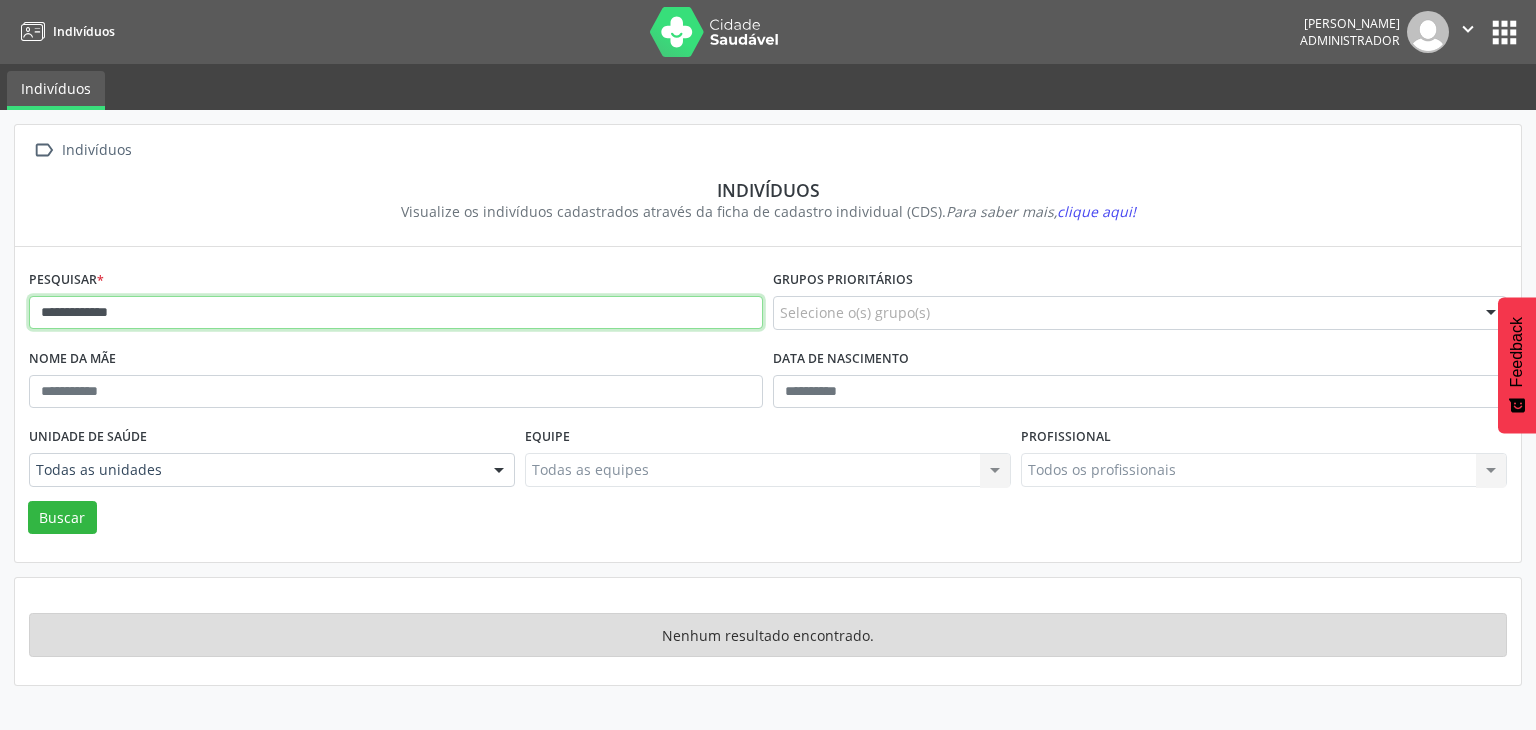 click on "**********" at bounding box center [396, 313] 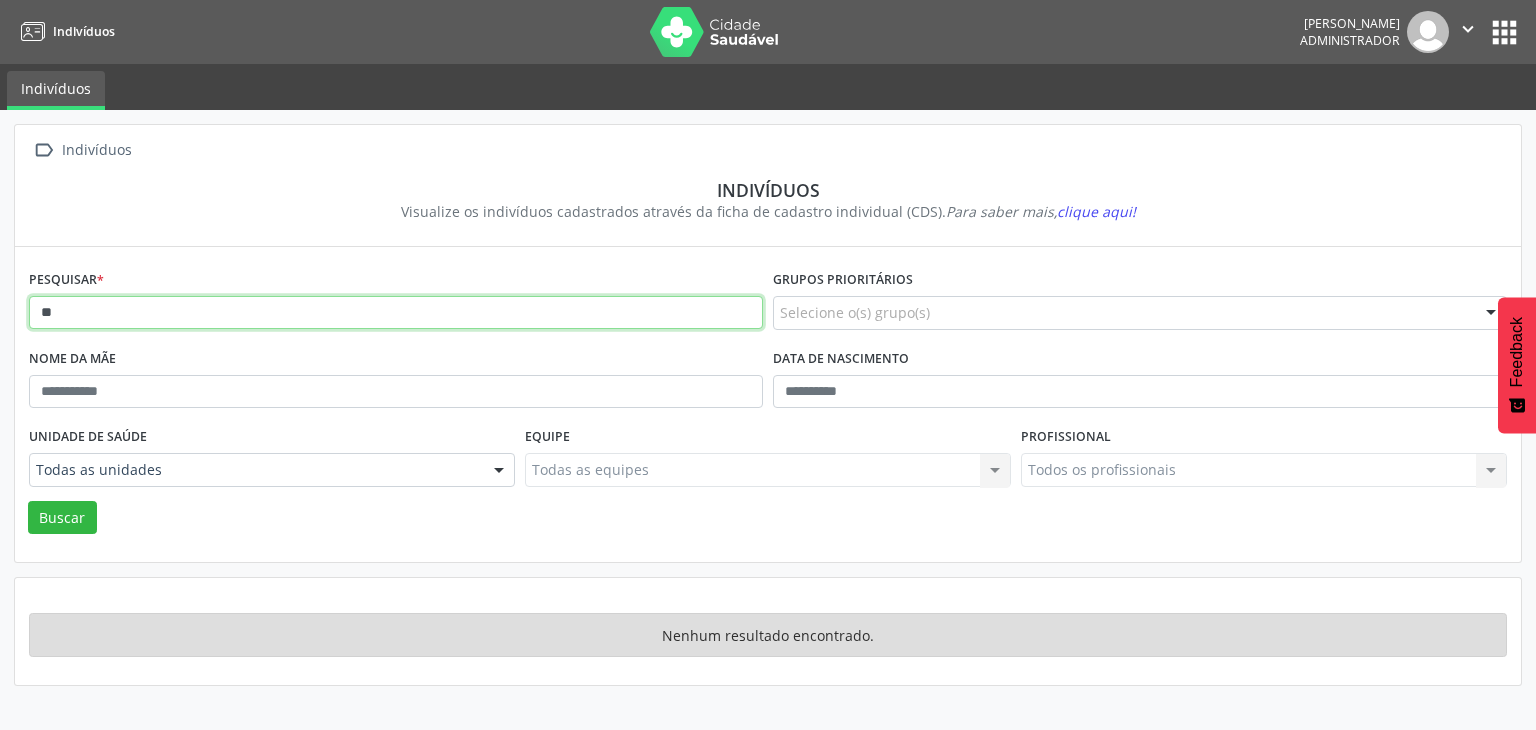 type on "*" 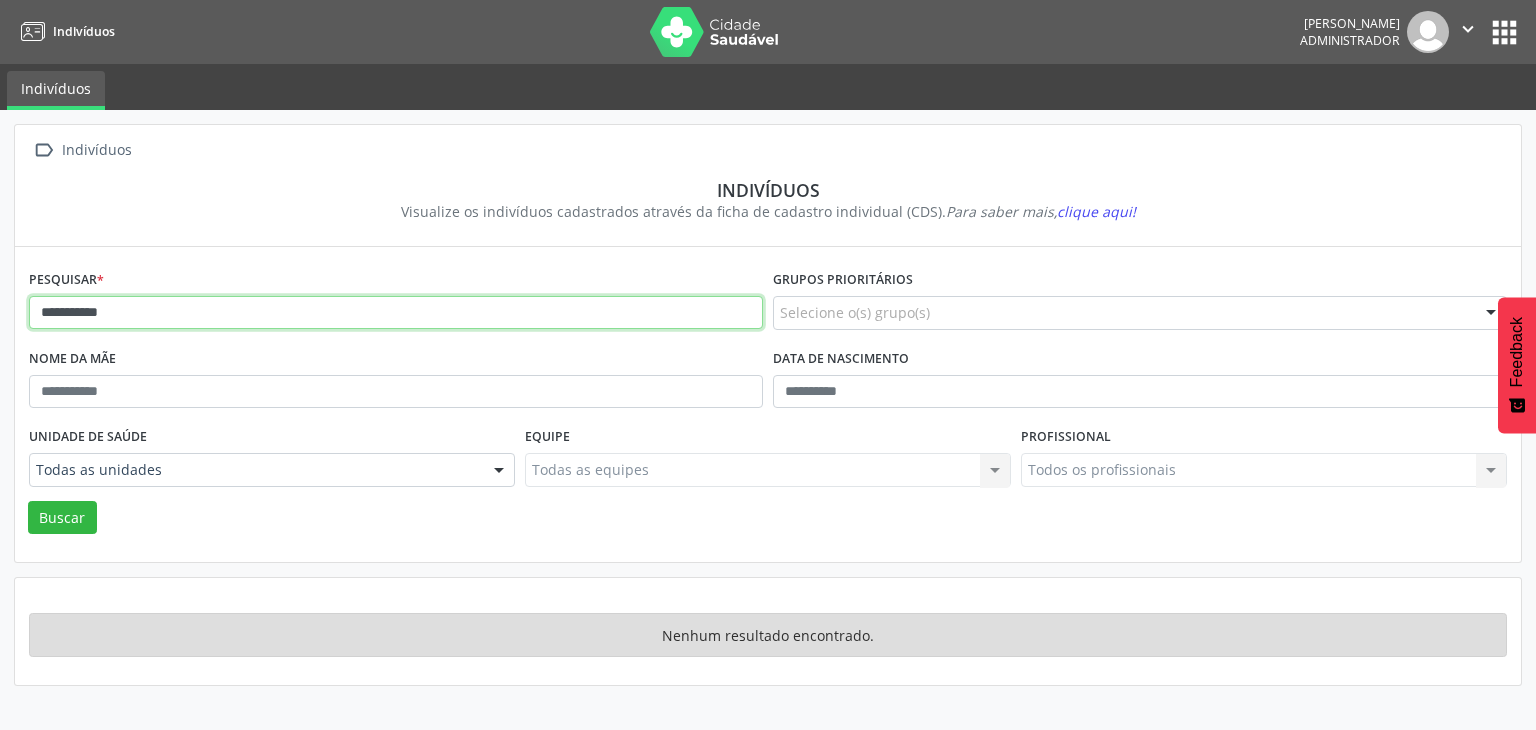 click on "Buscar" at bounding box center [62, 518] 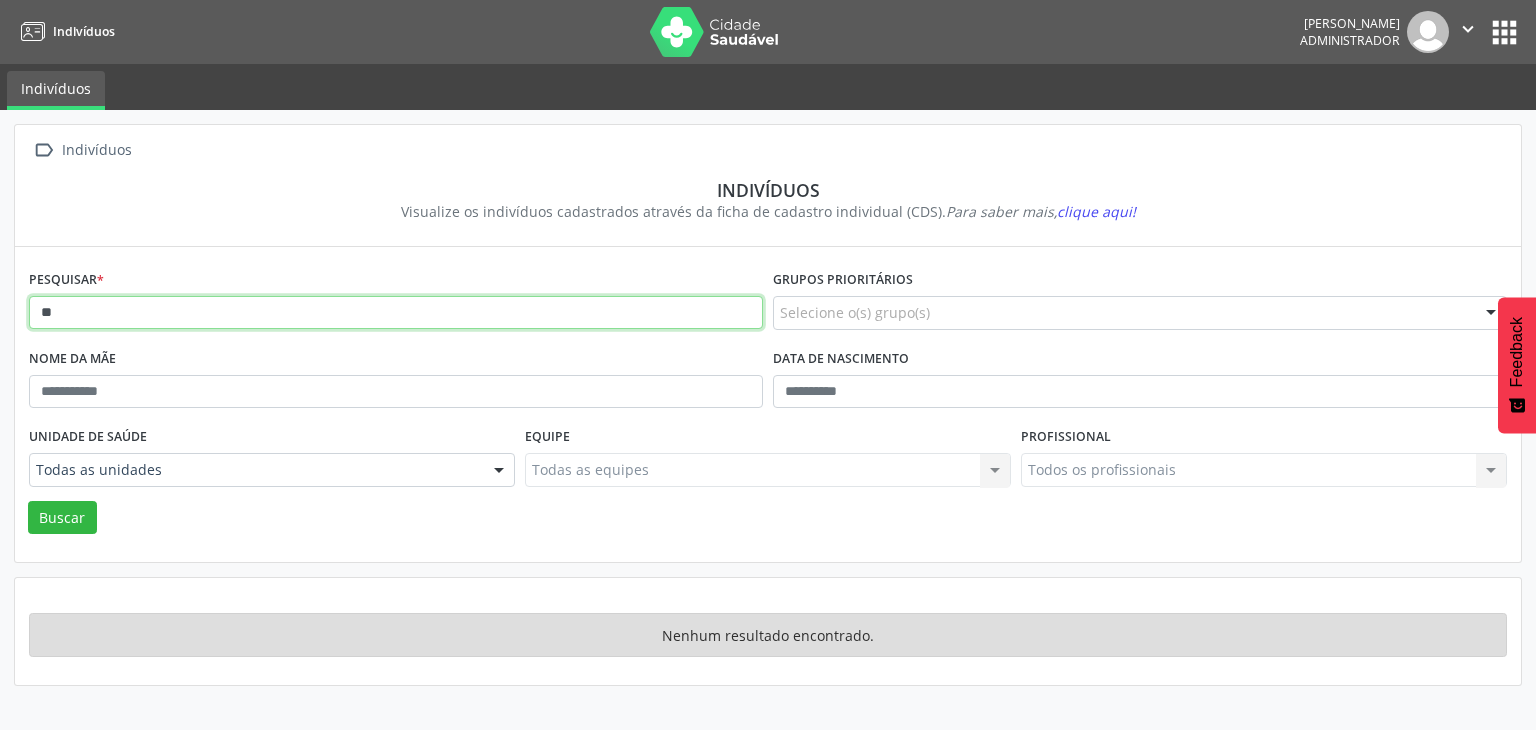 type on "*" 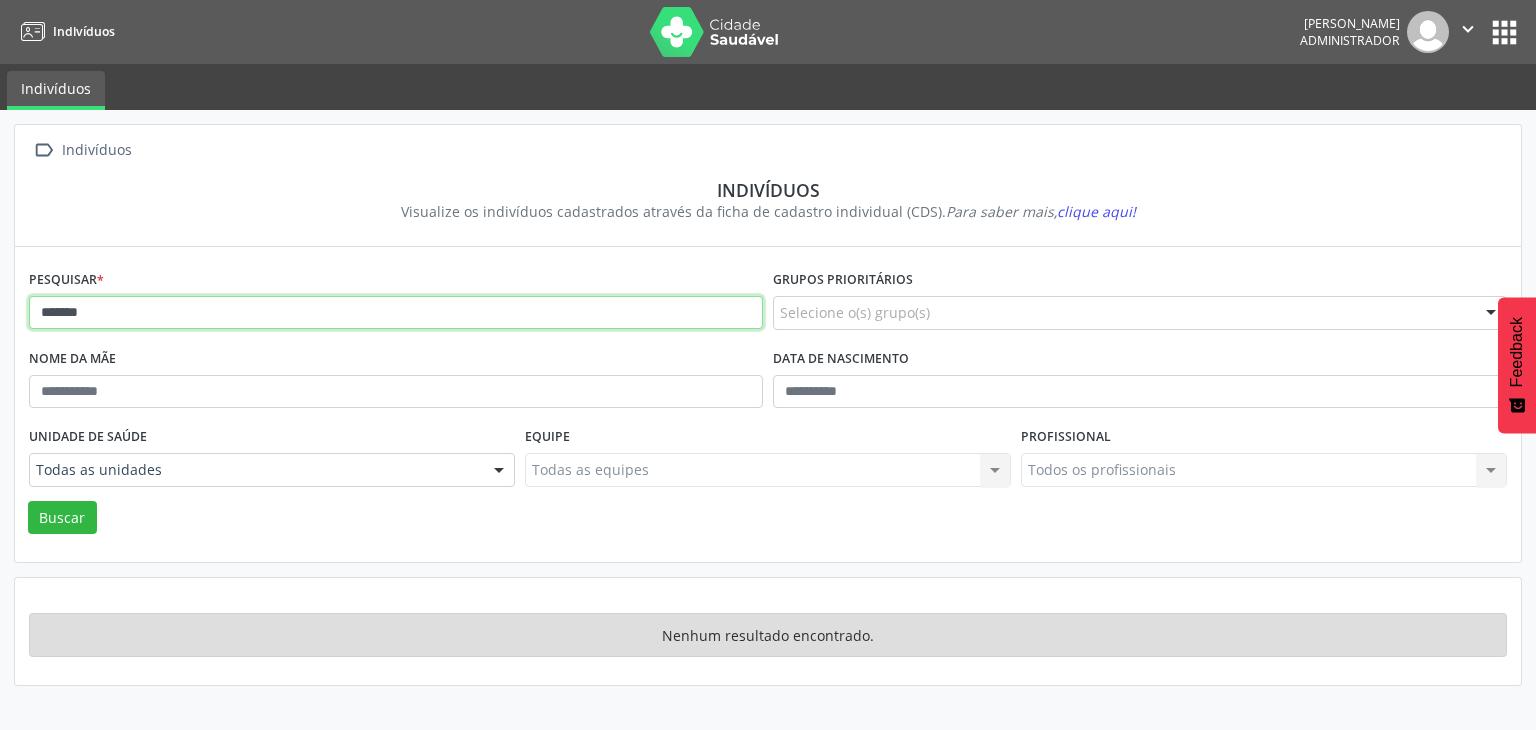 click on "Buscar" at bounding box center (62, 518) 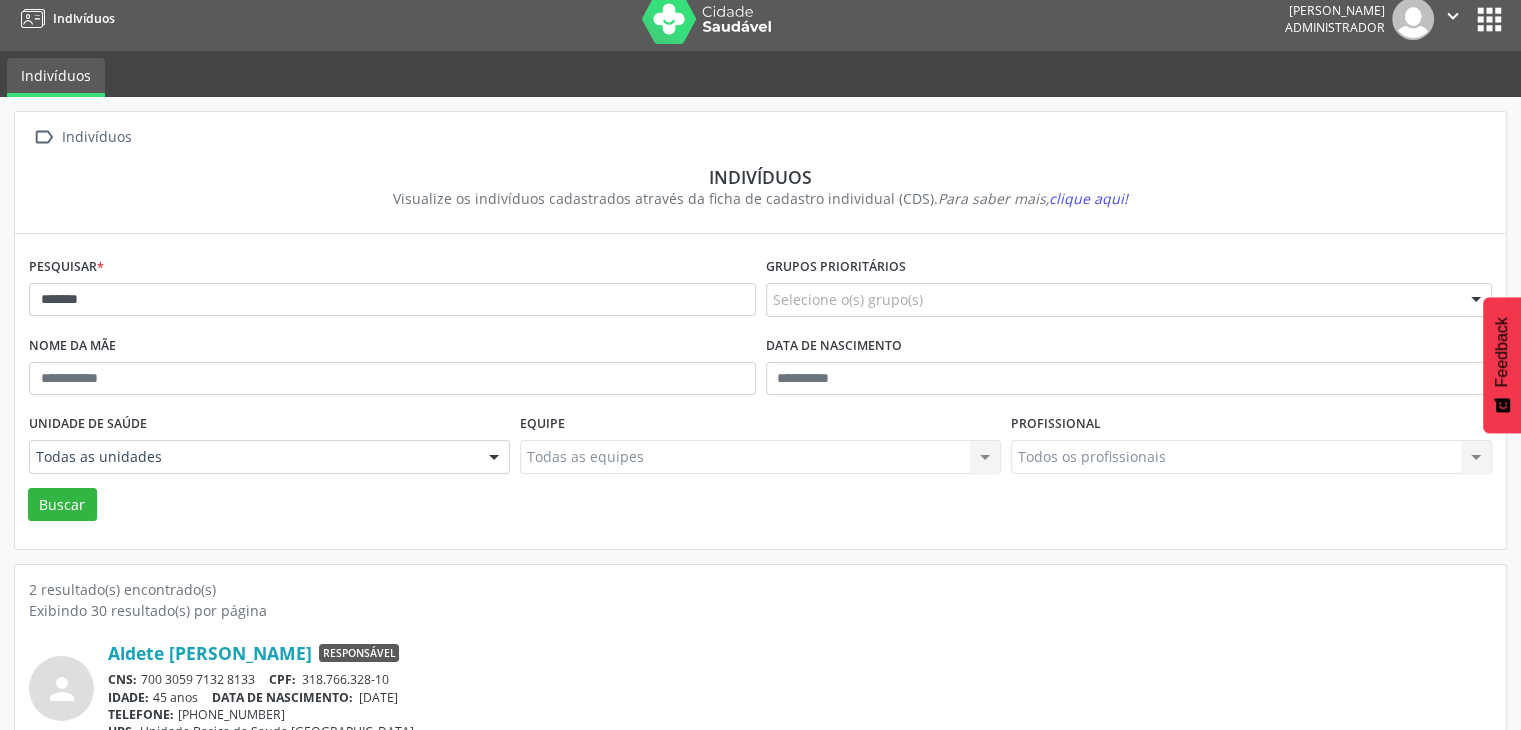 scroll, scrollTop: 260, scrollLeft: 0, axis: vertical 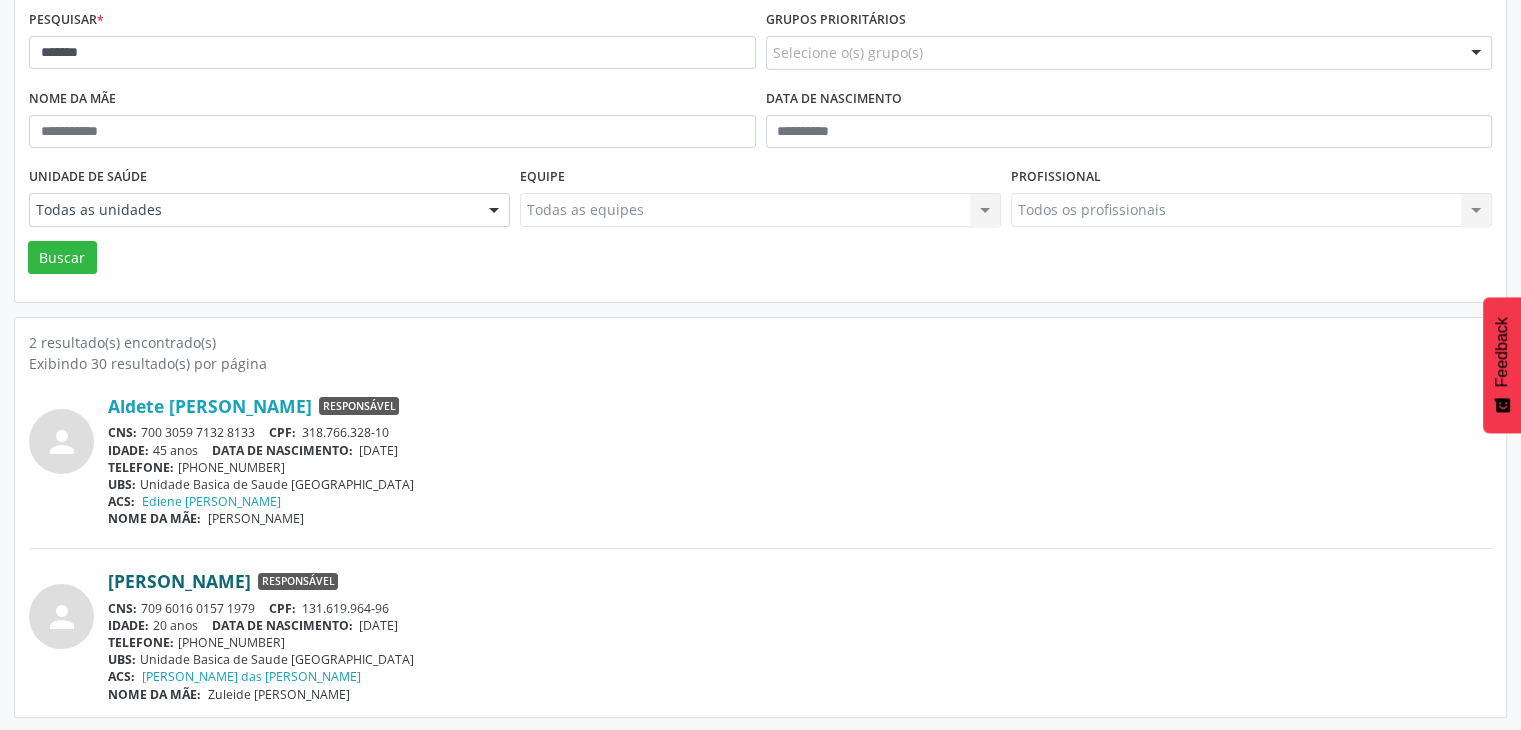 click on "[PERSON_NAME]" at bounding box center [179, 581] 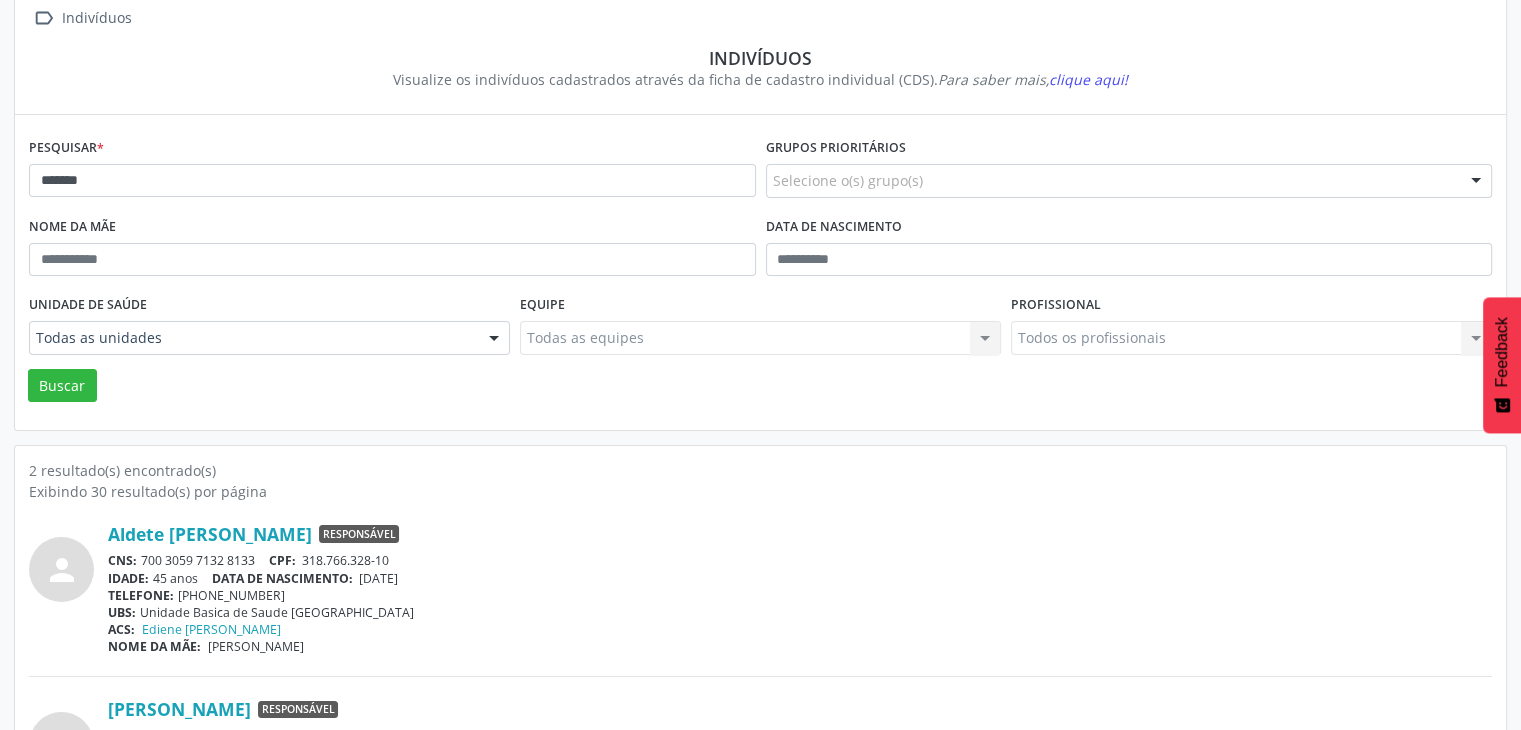 scroll, scrollTop: 0, scrollLeft: 0, axis: both 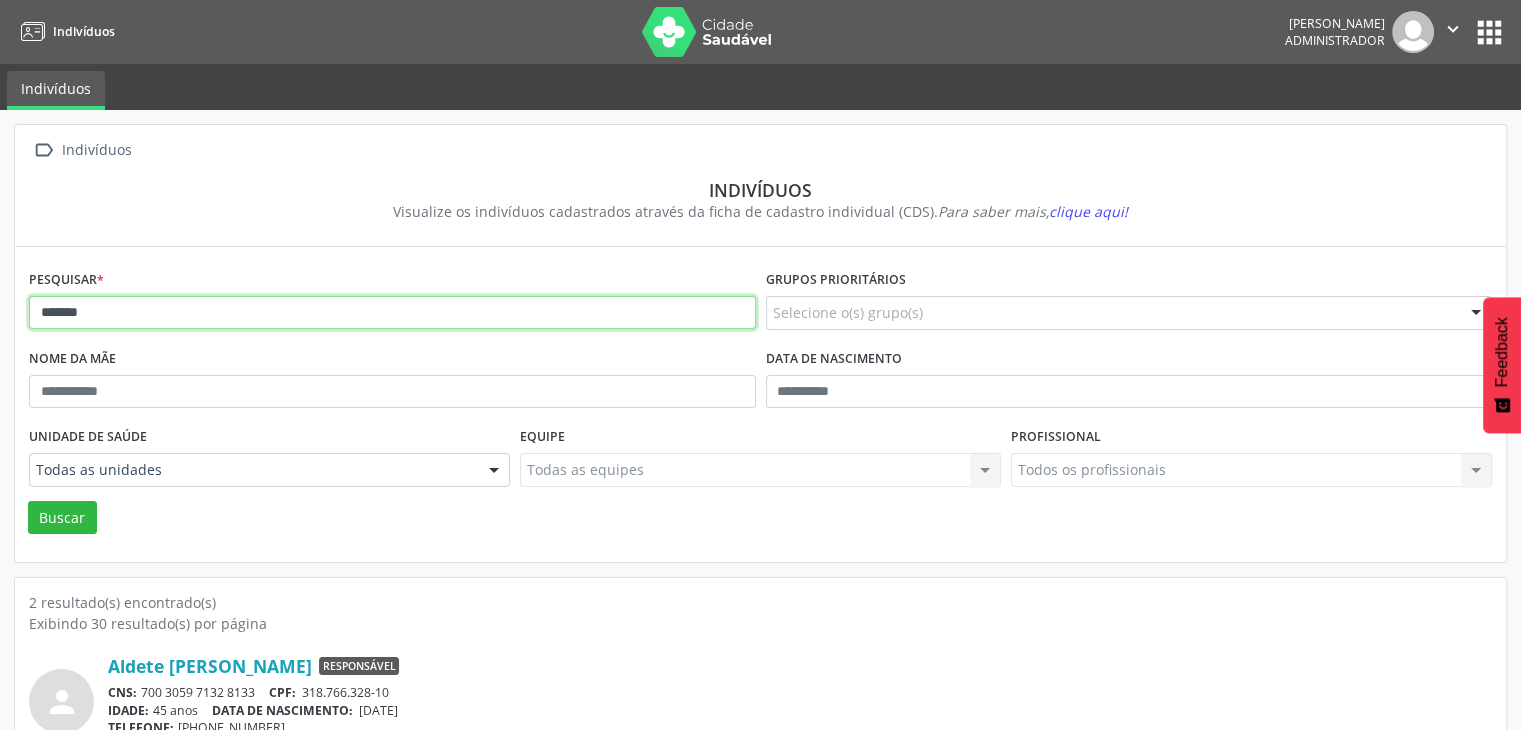 click on "*******" at bounding box center (392, 313) 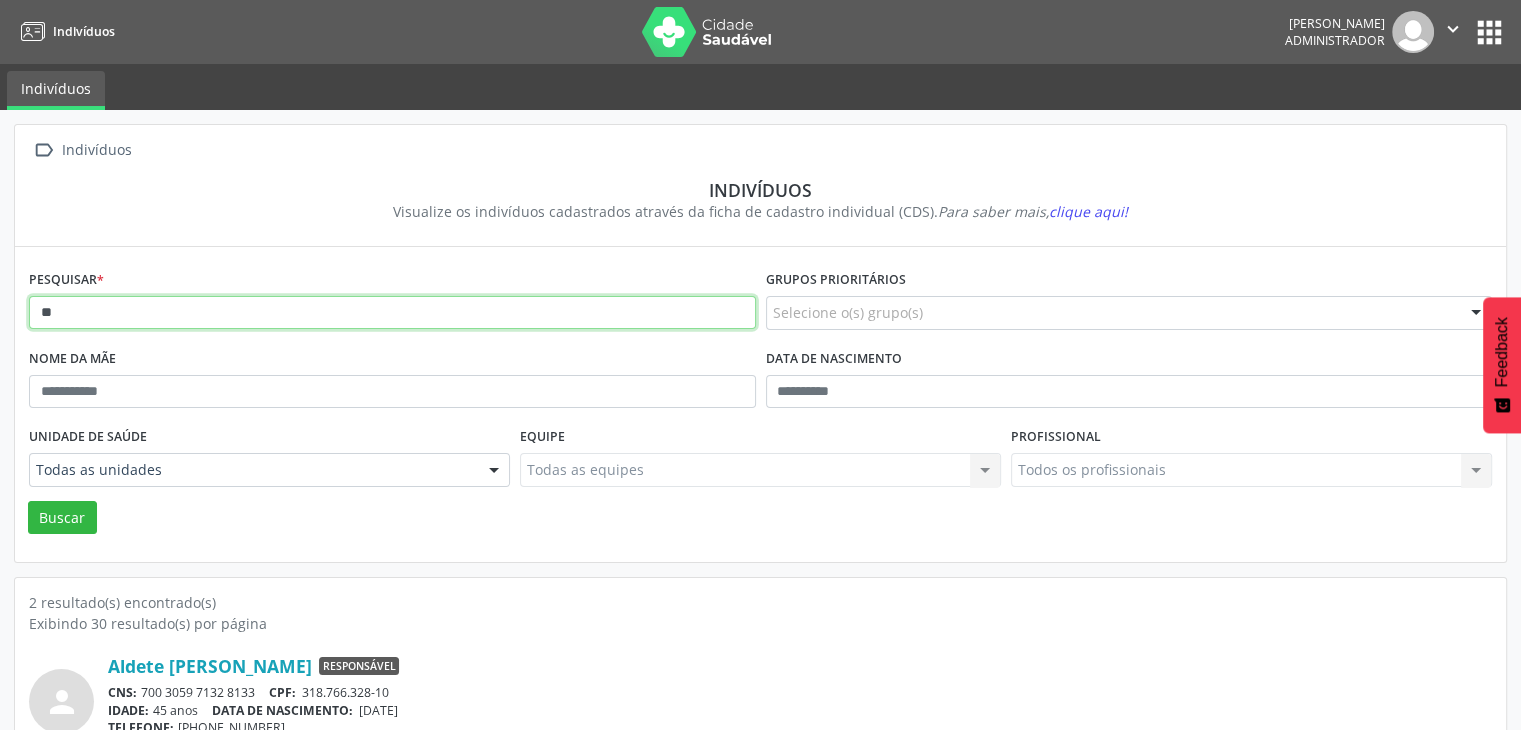 type on "*" 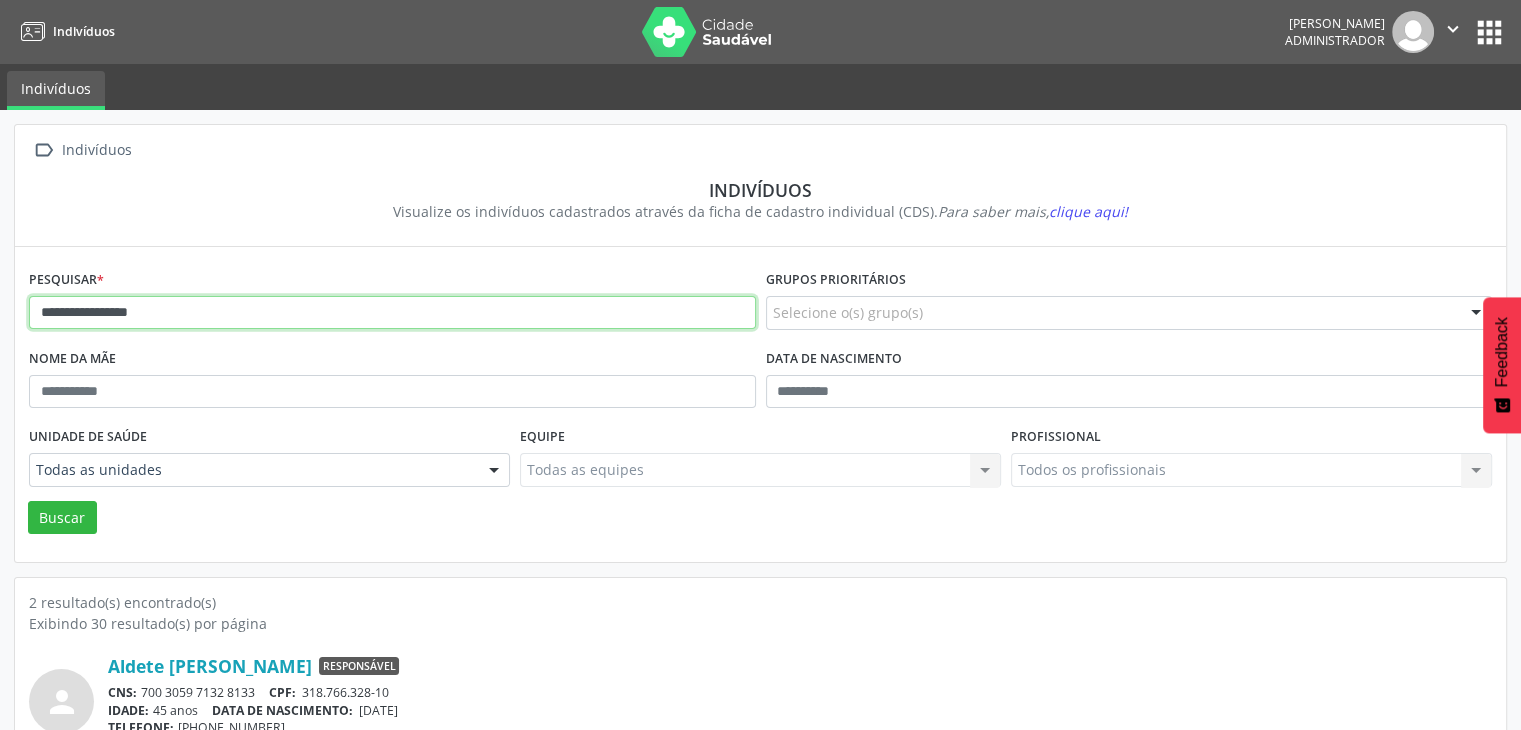 type on "**********" 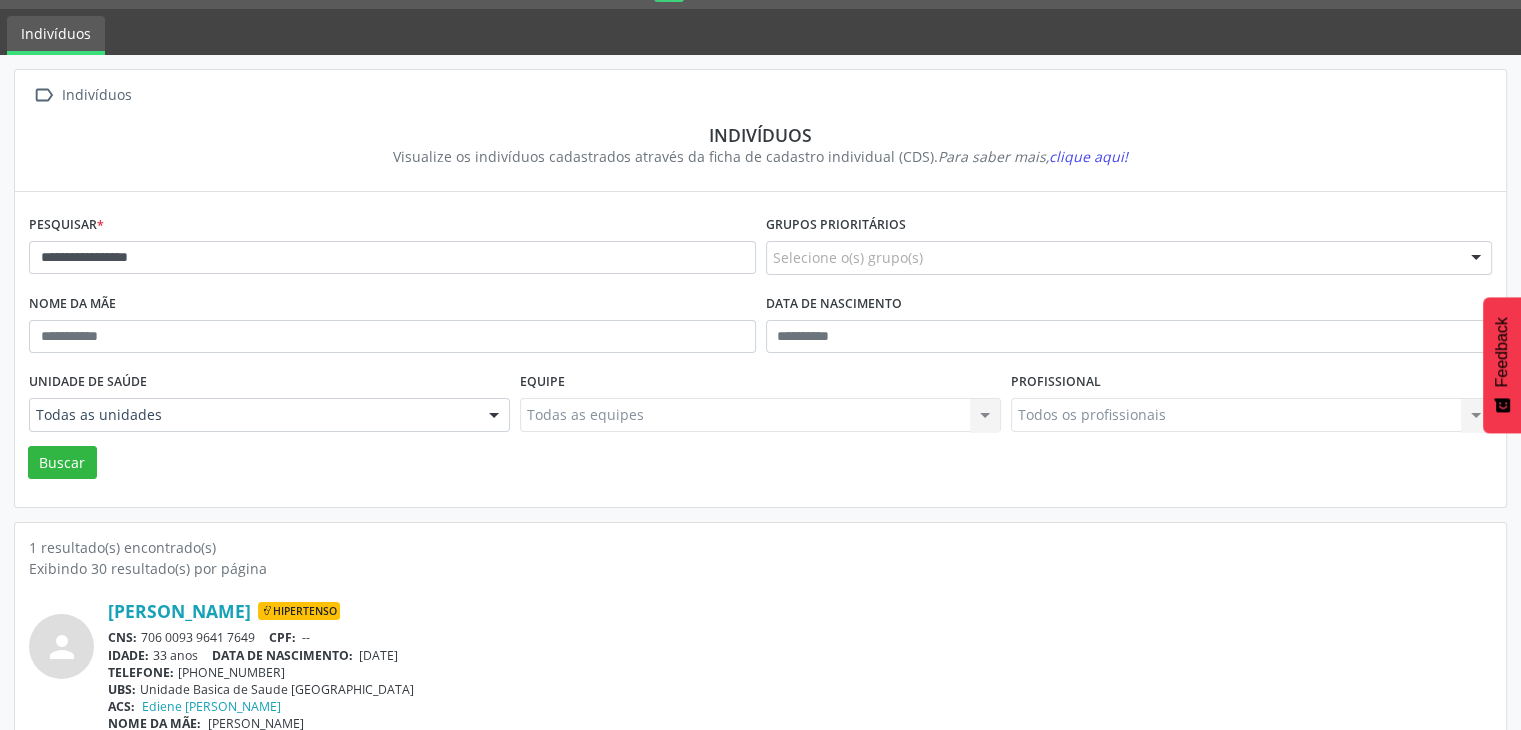 scroll, scrollTop: 84, scrollLeft: 0, axis: vertical 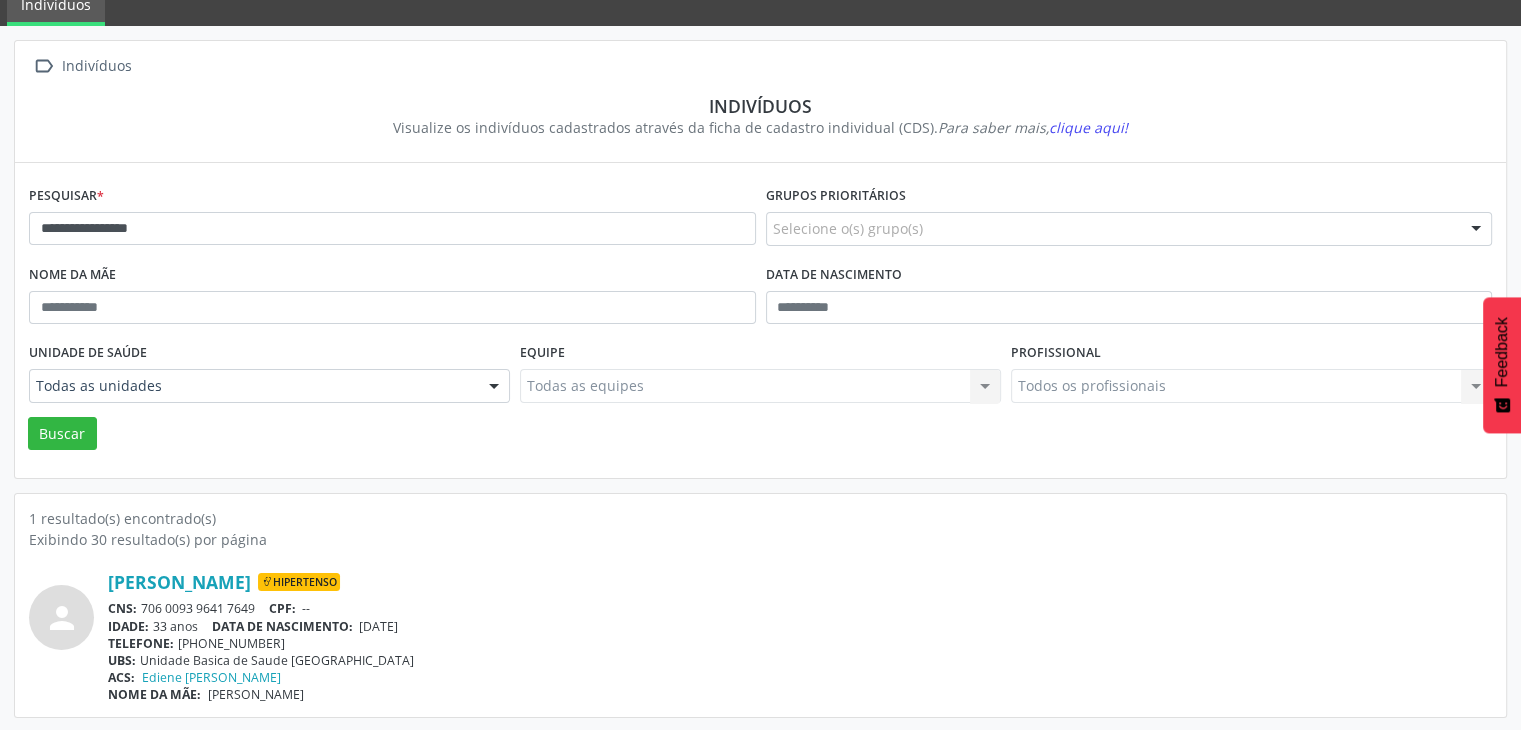 drag, startPoint x: 144, startPoint y: 605, endPoint x: 260, endPoint y: 611, distance: 116.15507 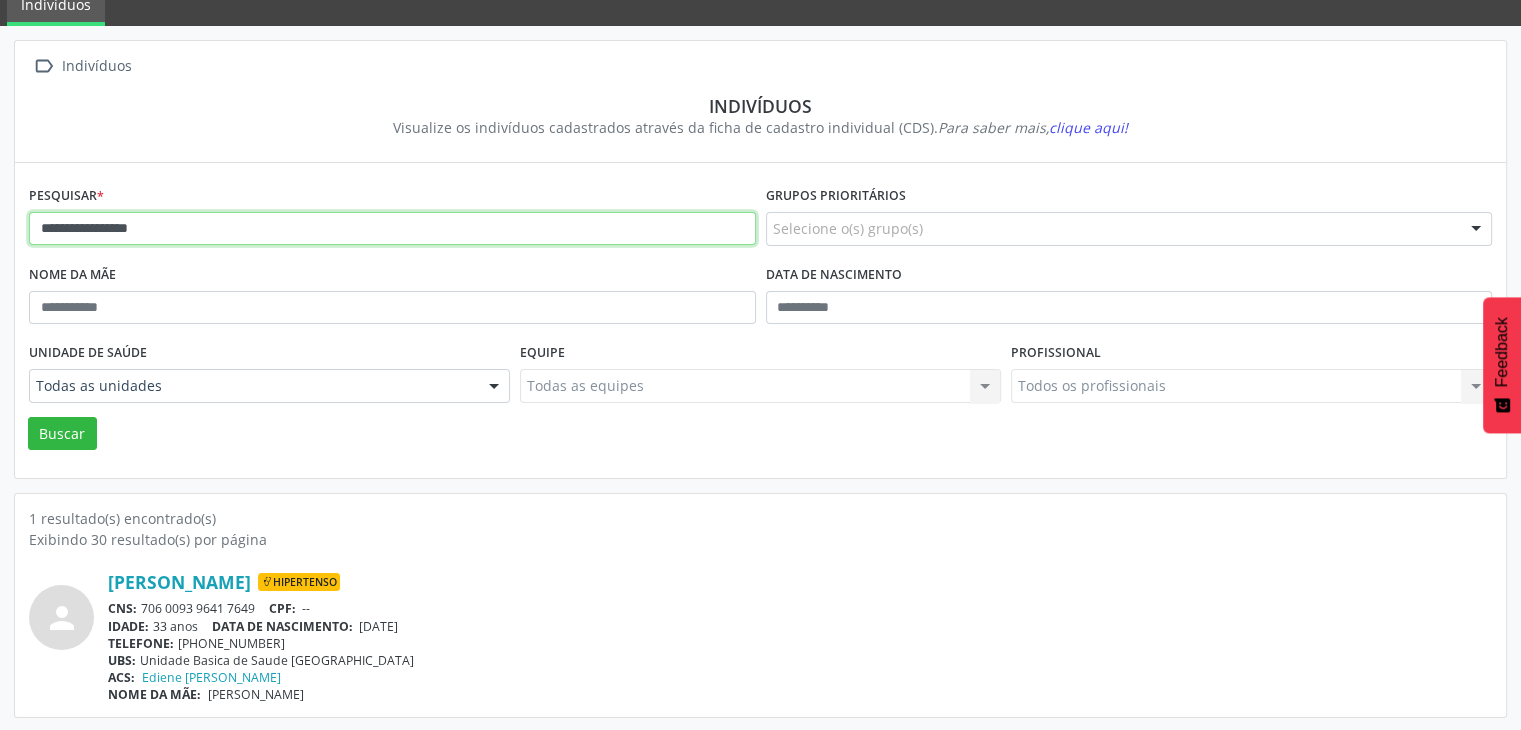 click on "**********" at bounding box center [392, 229] 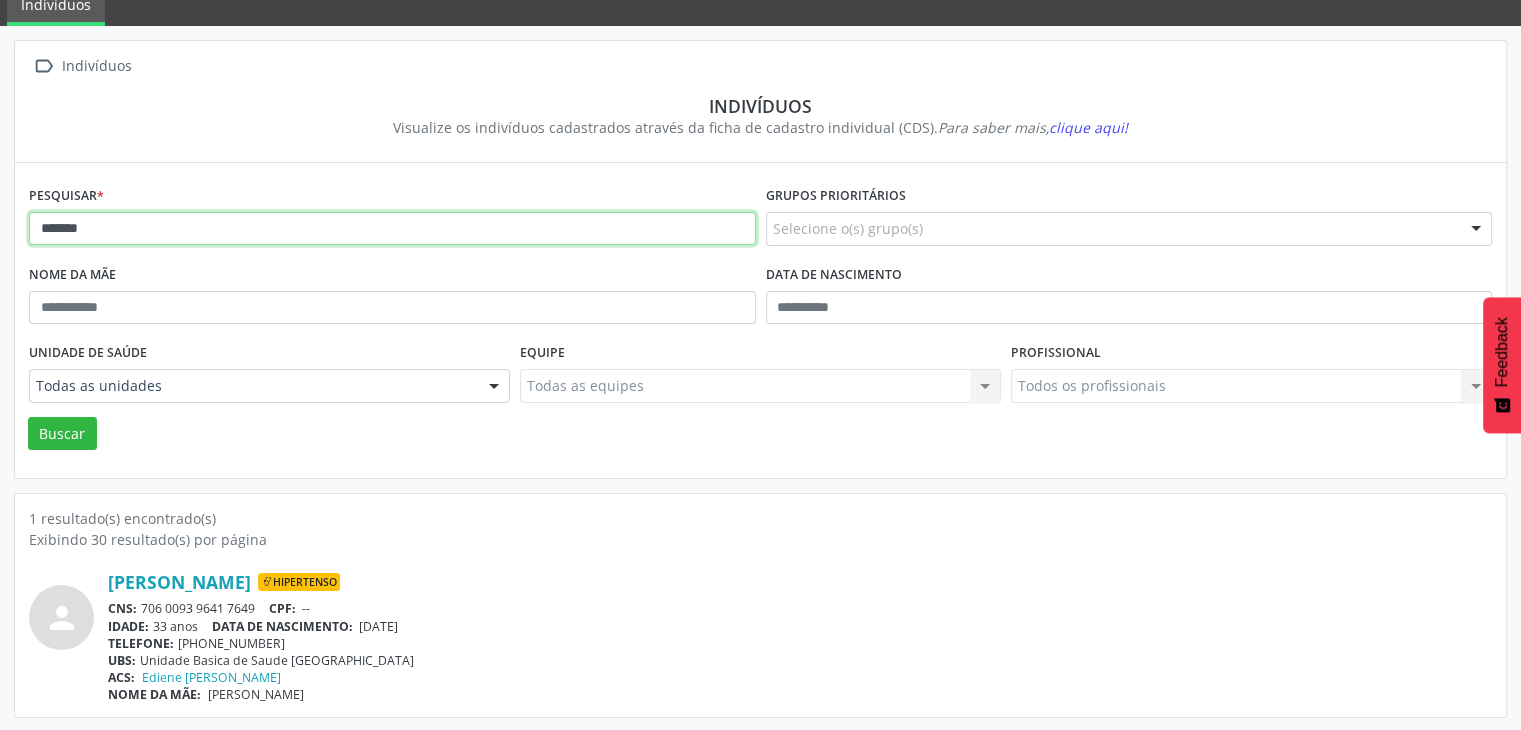 type on "*******" 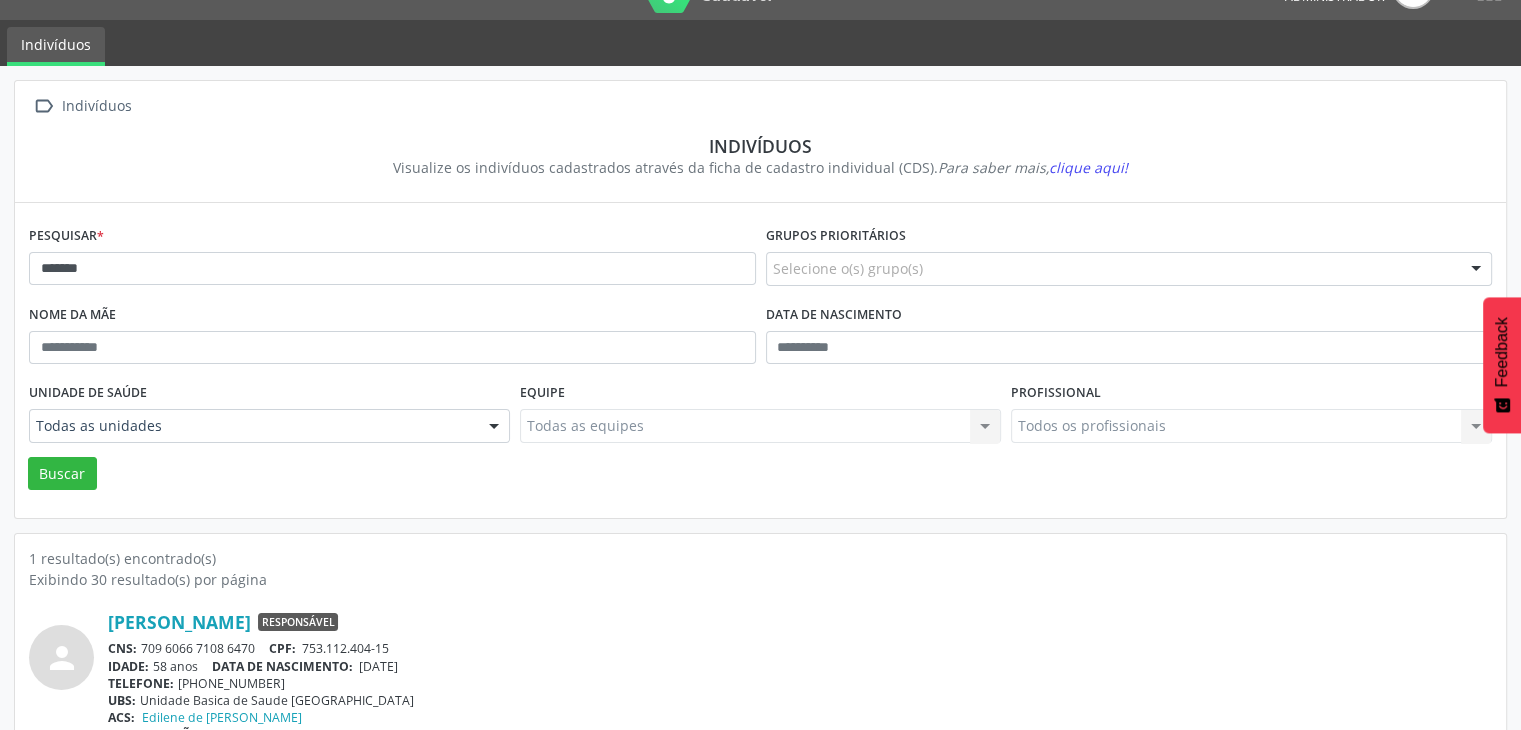scroll, scrollTop: 84, scrollLeft: 0, axis: vertical 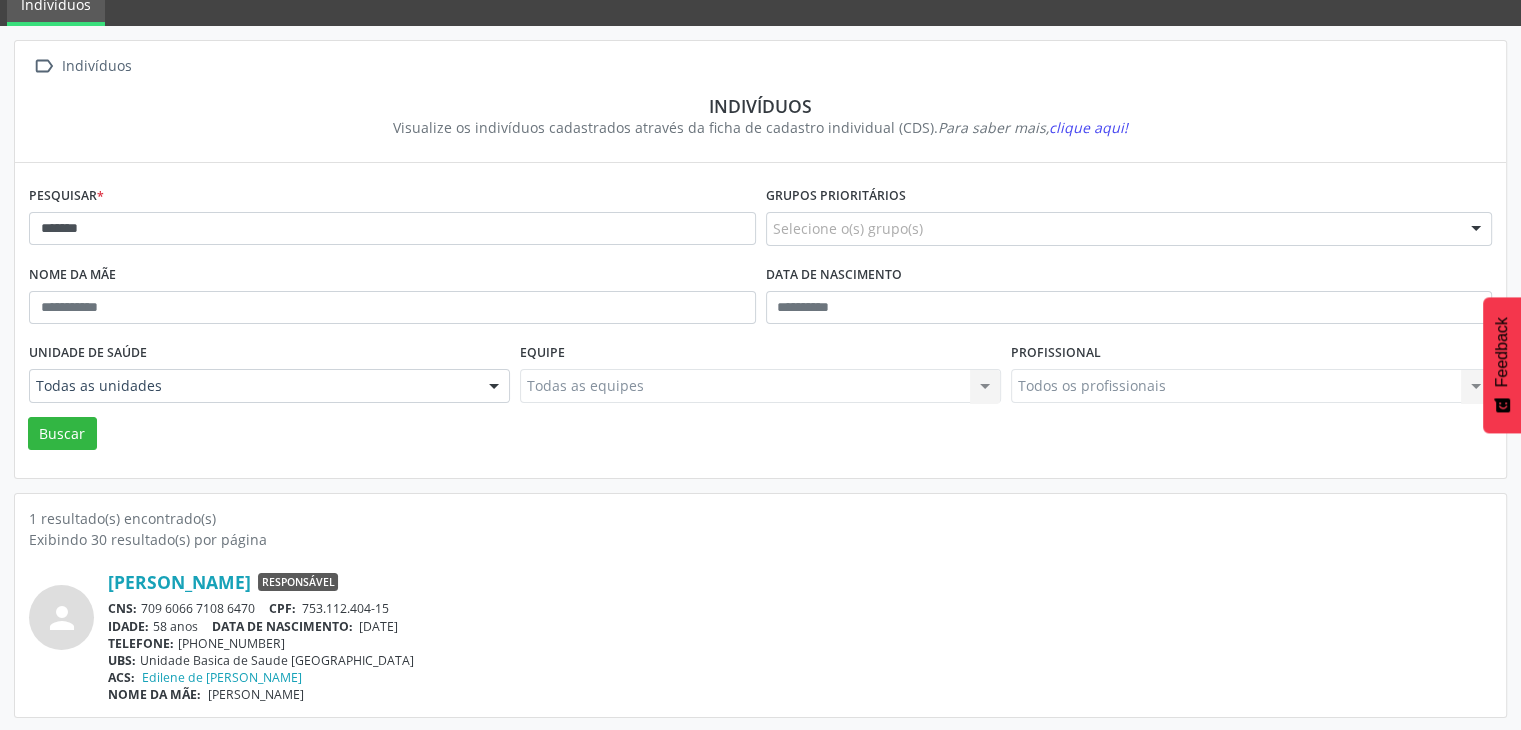 drag, startPoint x: 182, startPoint y: 617, endPoint x: 263, endPoint y: 600, distance: 82.764725 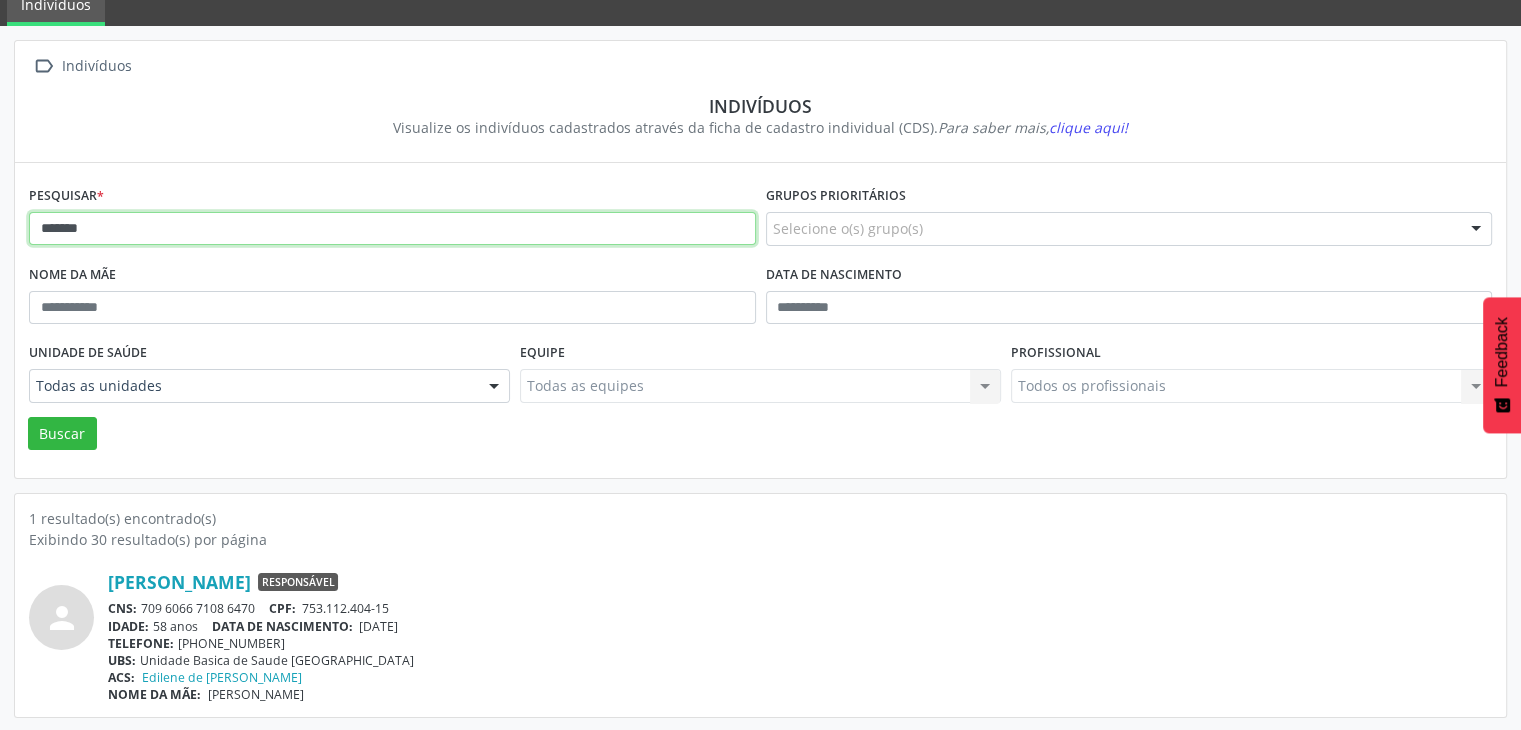 click on "*******" at bounding box center (392, 229) 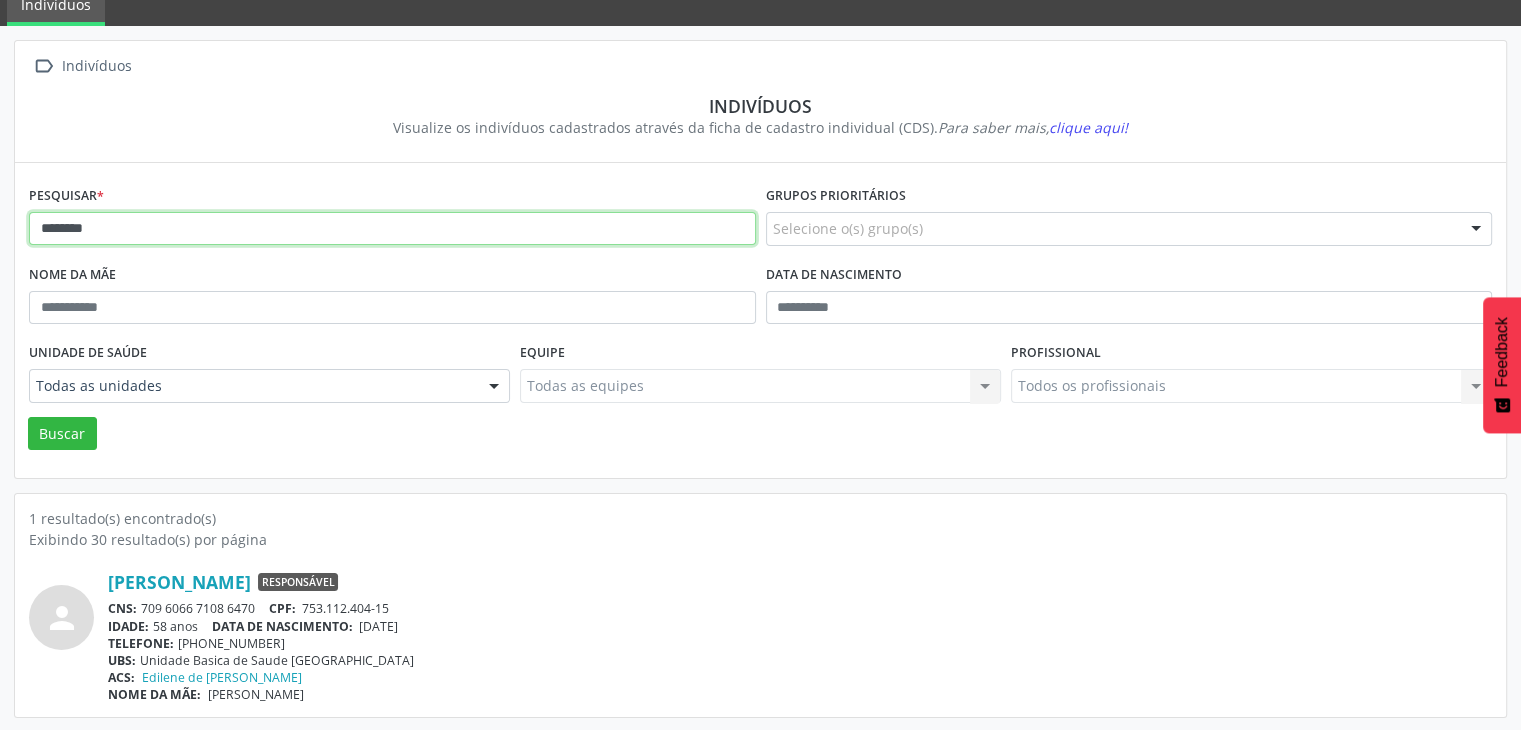type on "********" 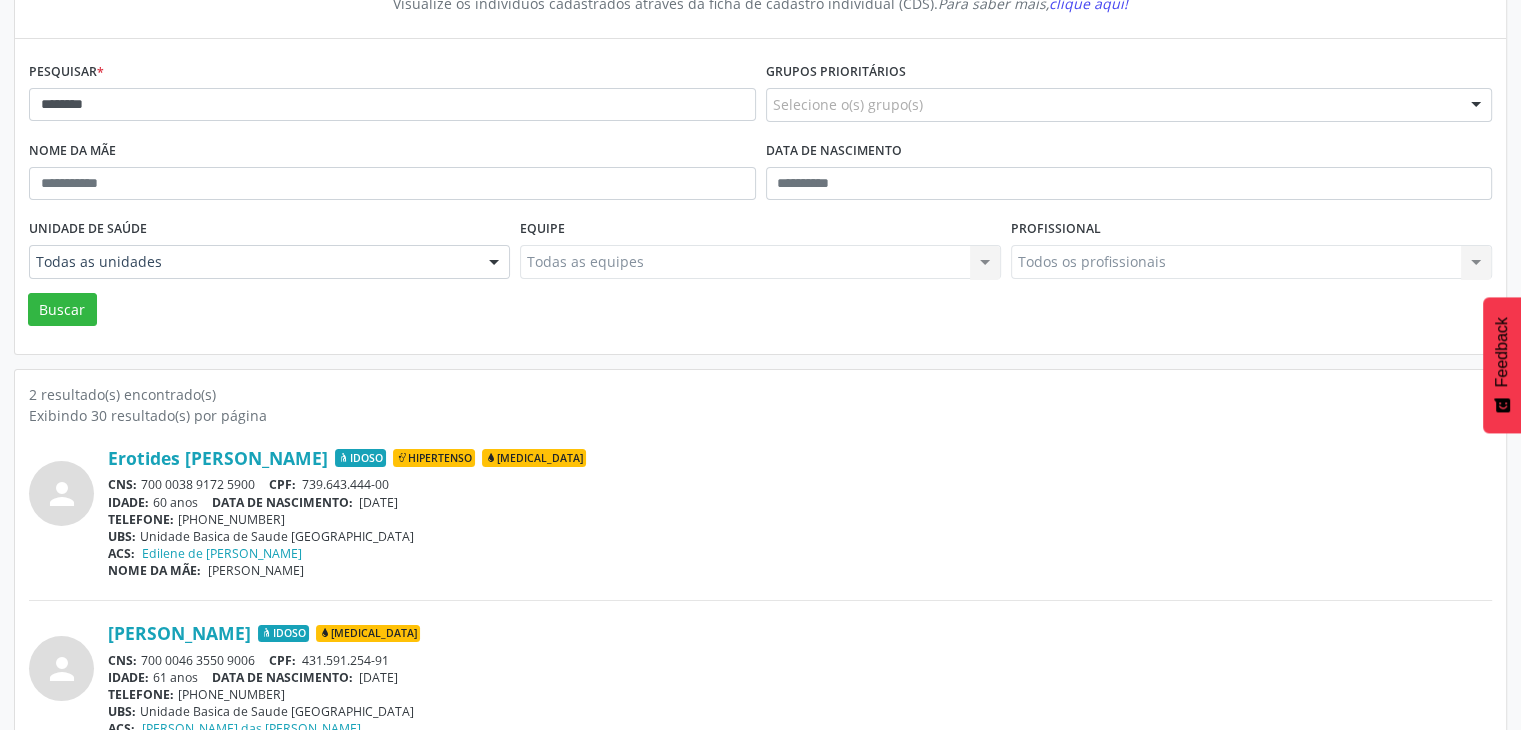 scroll, scrollTop: 260, scrollLeft: 0, axis: vertical 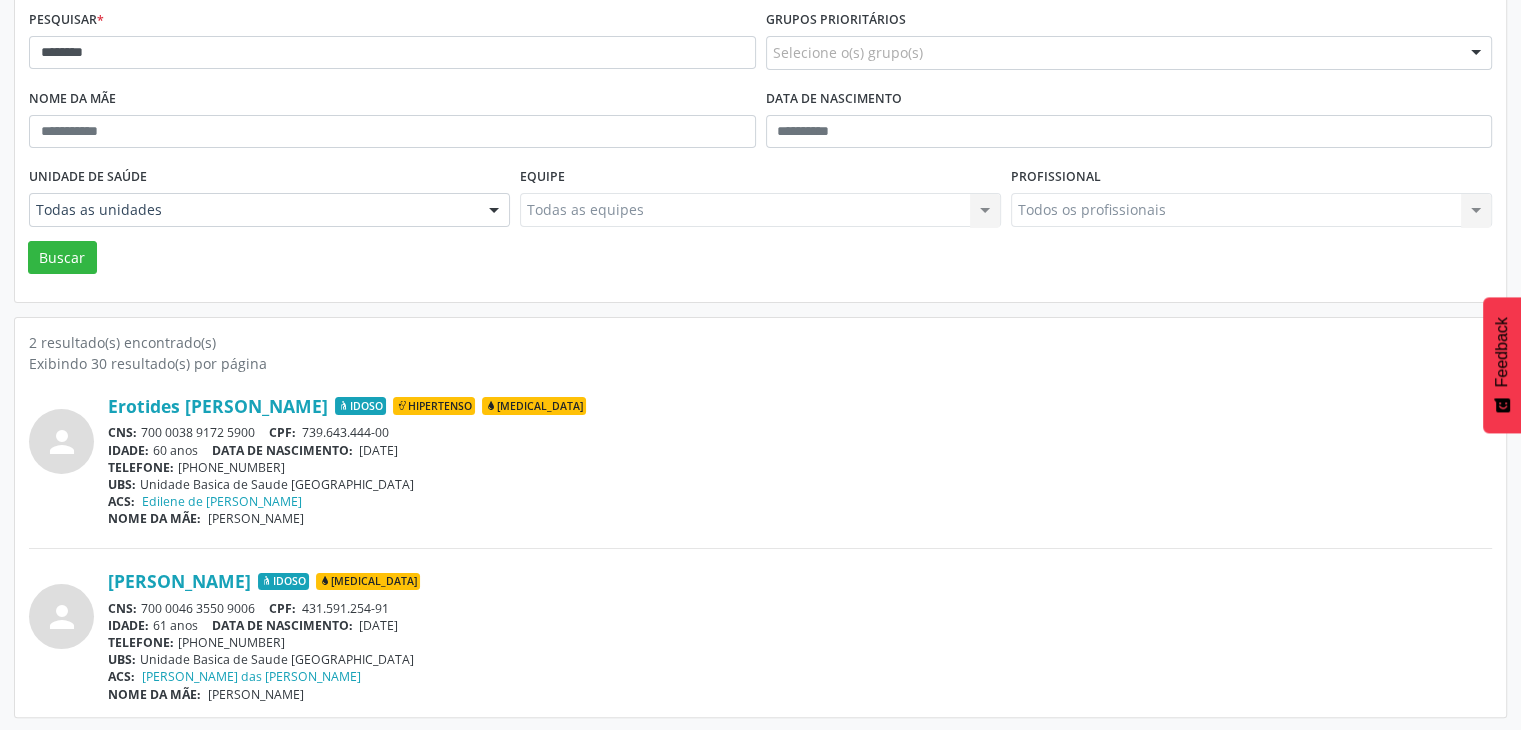 drag, startPoint x: 144, startPoint y: 607, endPoint x: 241, endPoint y: 612, distance: 97.128784 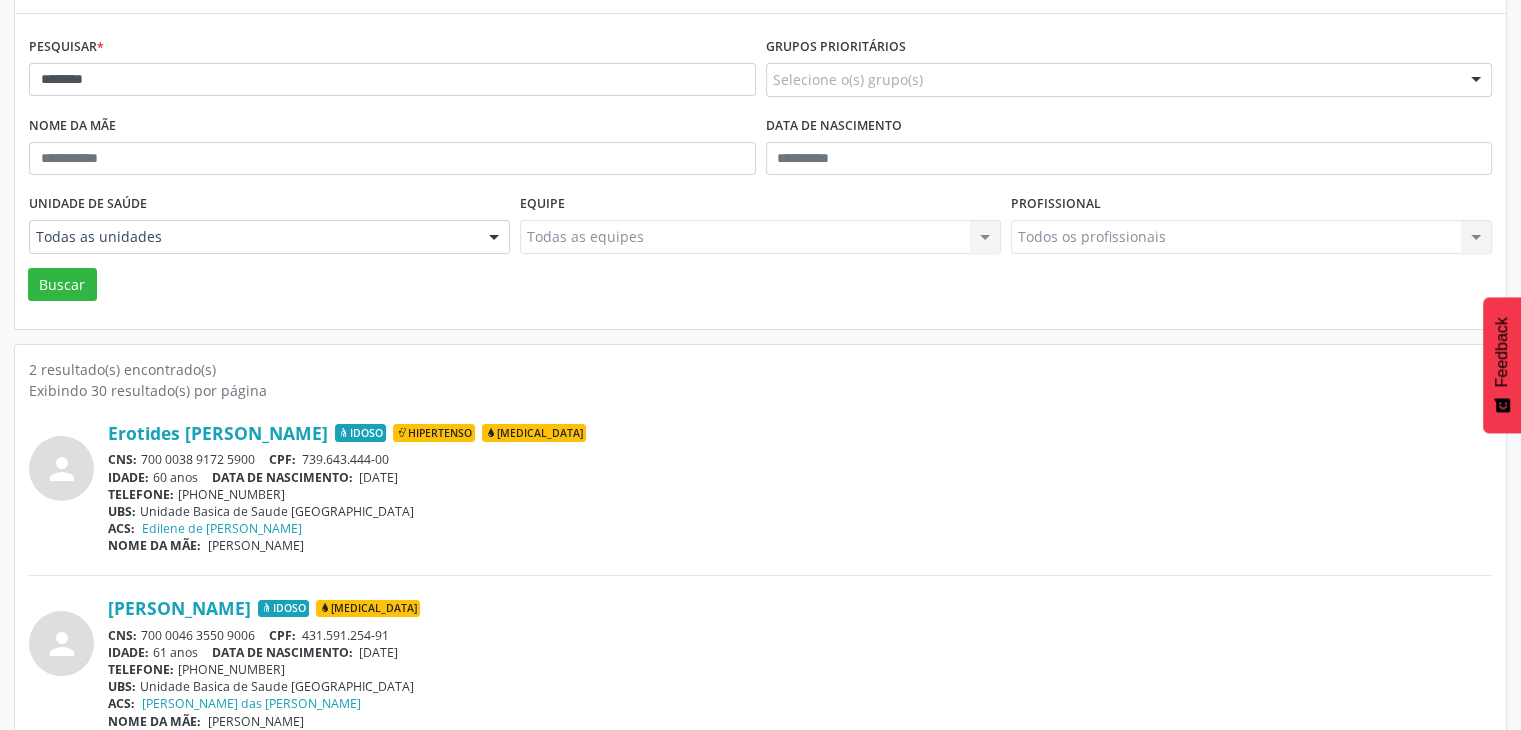 scroll, scrollTop: 260, scrollLeft: 0, axis: vertical 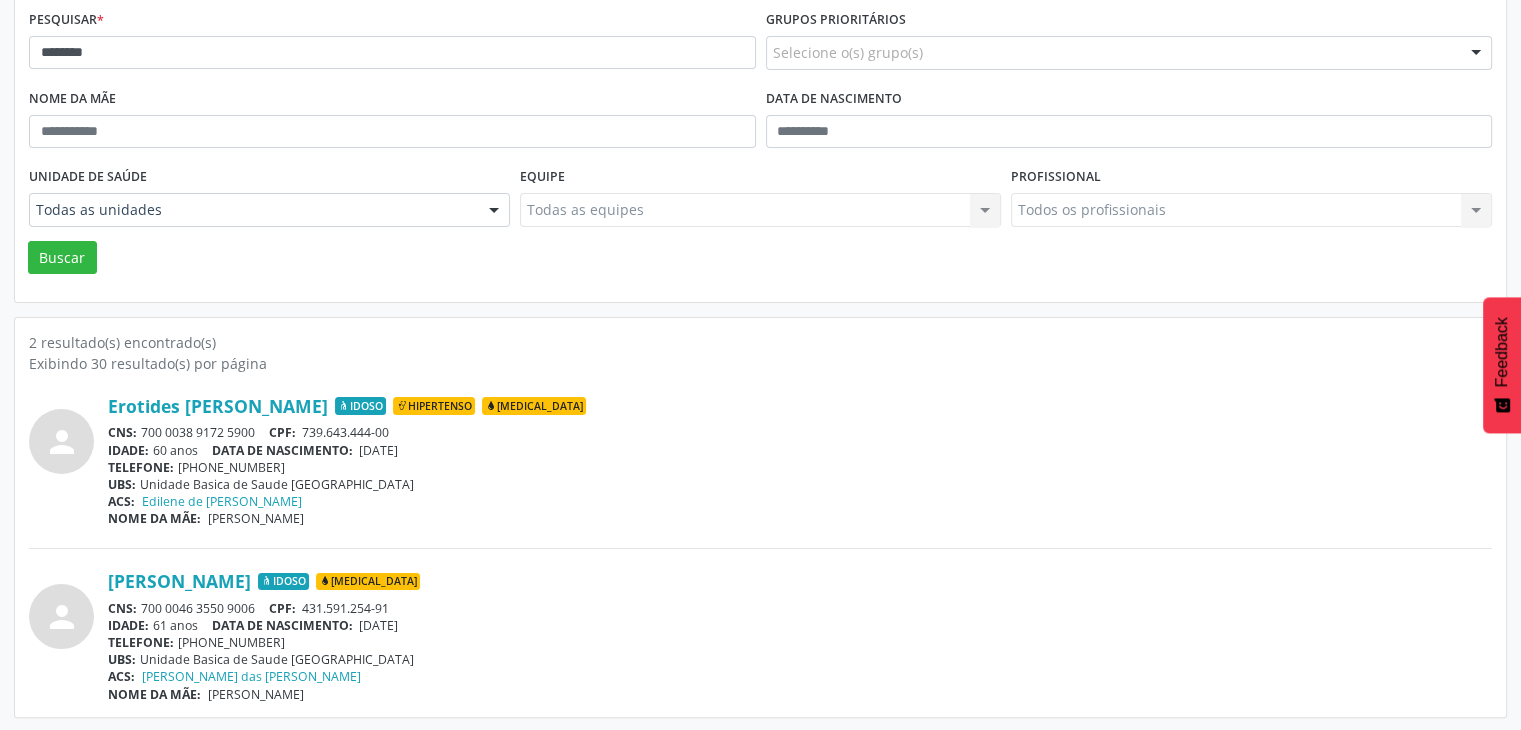 click on "Pesquisar
*
********
Grupos prioritários
Selecione o(s) grupo(s)
Acamado   Criança   Câncer   [MEDICAL_DATA]   Gestante   Hanseníase   Hipertenso   Idoso   Tuberculose
Nenhum resultado encontrado para: "   "
Não há nenhuma opção para ser exibida.
Nome da mãe
Data de nascimento
Unidade de saúde
Todas as unidades         Todas as unidades   Equipe e Multi   Unidade Basica de Saude Sao Sebastiao
Nenhum resultado encontrado para: "   "
Não há nenhuma opção para ser exibida.
Equipe
Todas as equipes         Todas as equipes
Nenhum resultado encontrado para: "   "
Não há nenhuma opção para ser exibida.
Profissional
Todos os profissionais         Todos os profissionais
Nenhum resultado encontrado para: "" at bounding box center [760, 146] 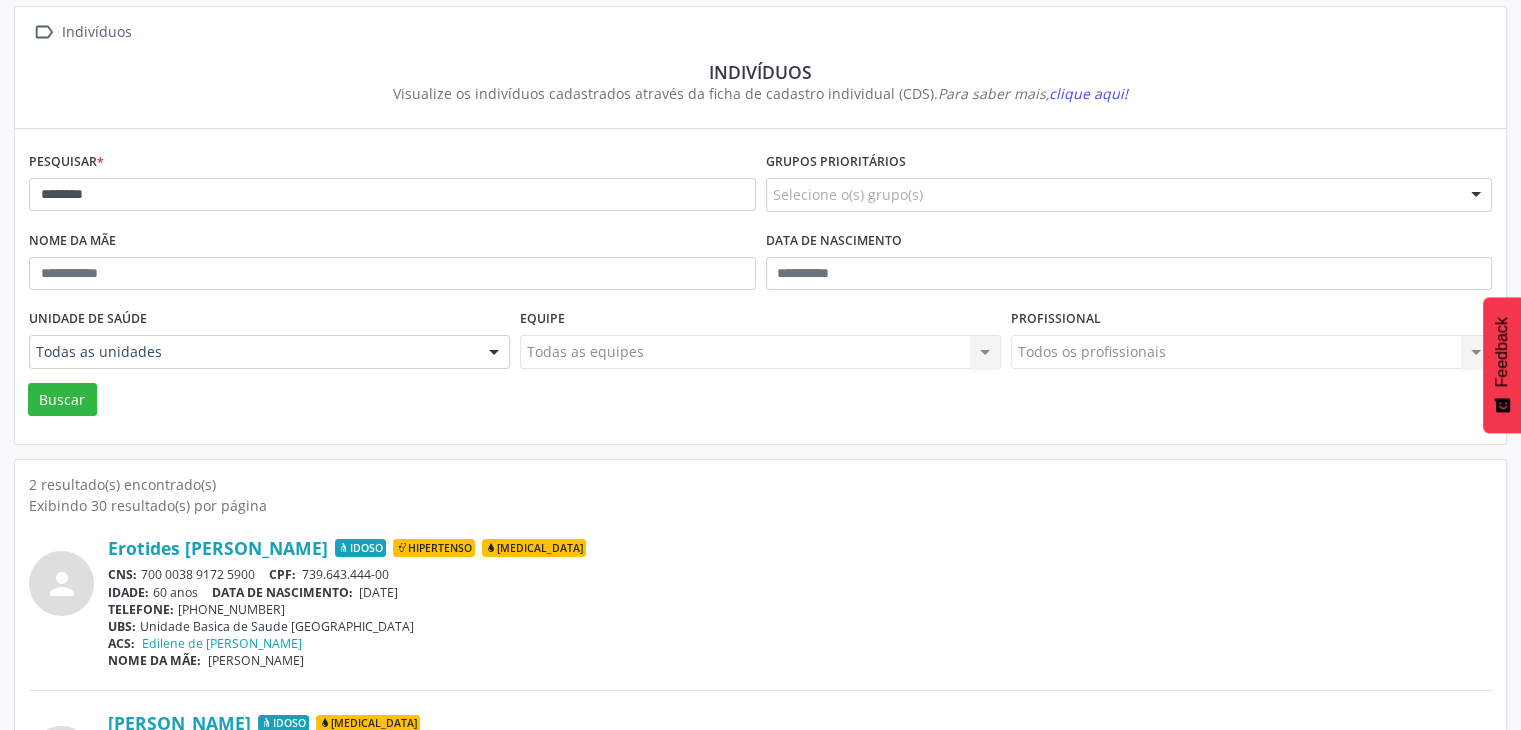 scroll, scrollTop: 0, scrollLeft: 0, axis: both 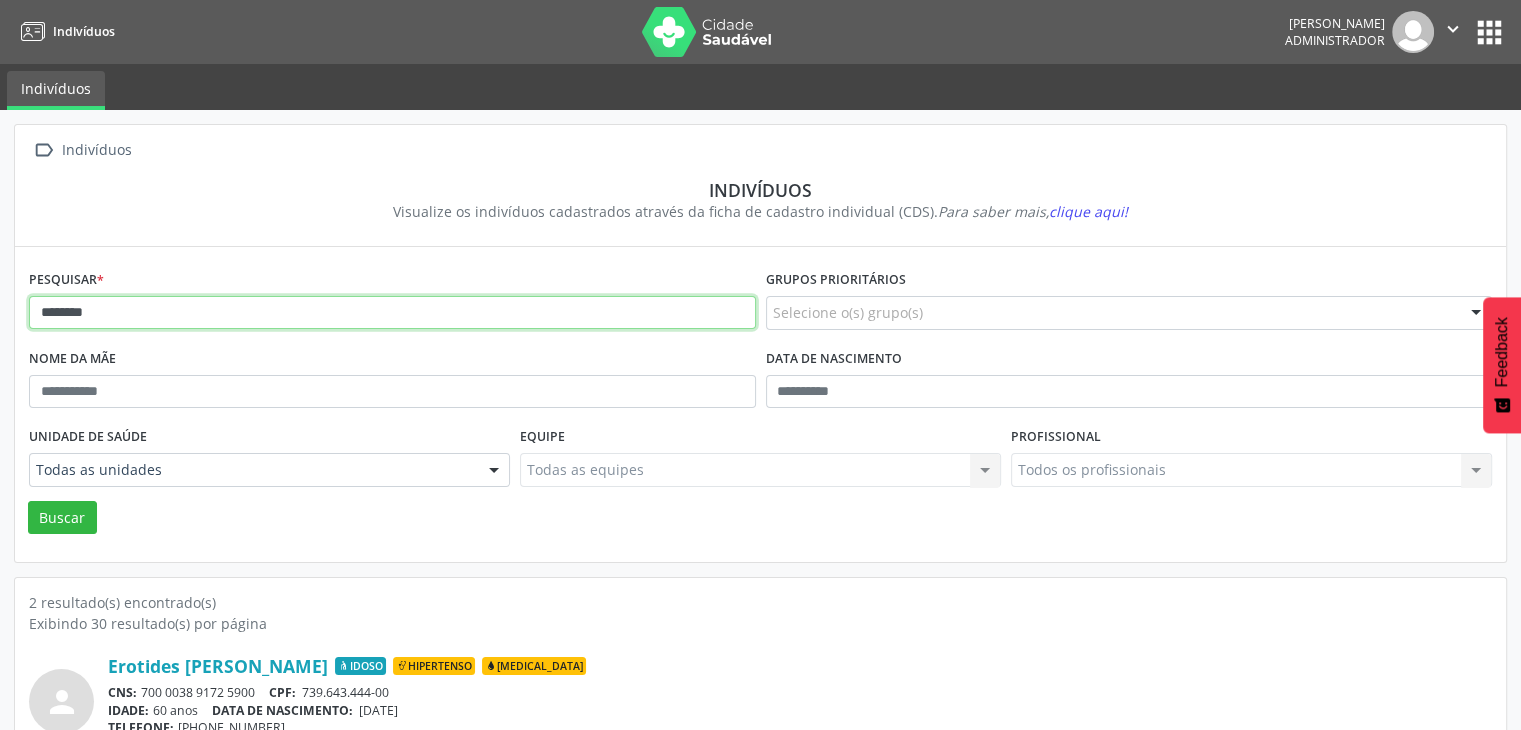 click on "********" at bounding box center (392, 313) 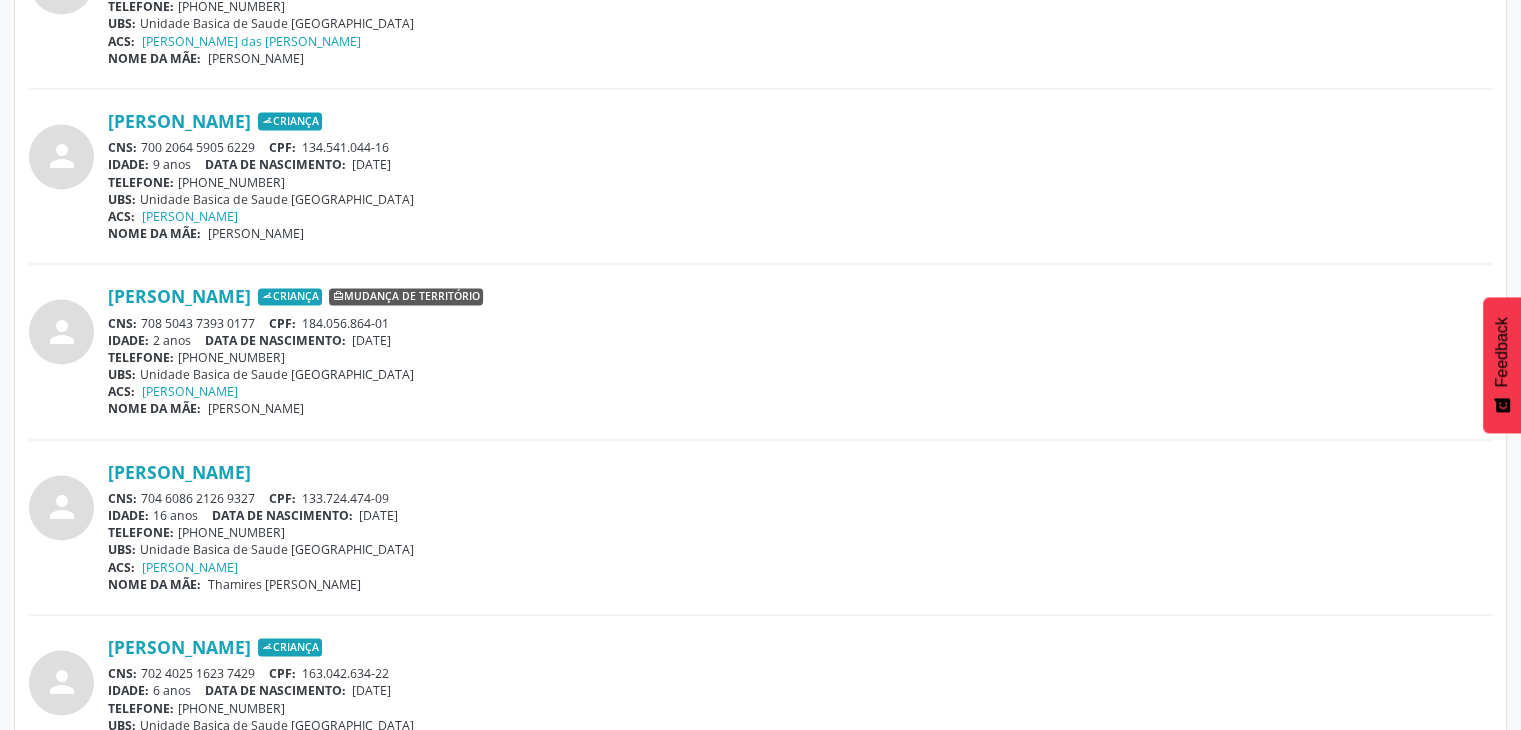 scroll, scrollTop: 2900, scrollLeft: 0, axis: vertical 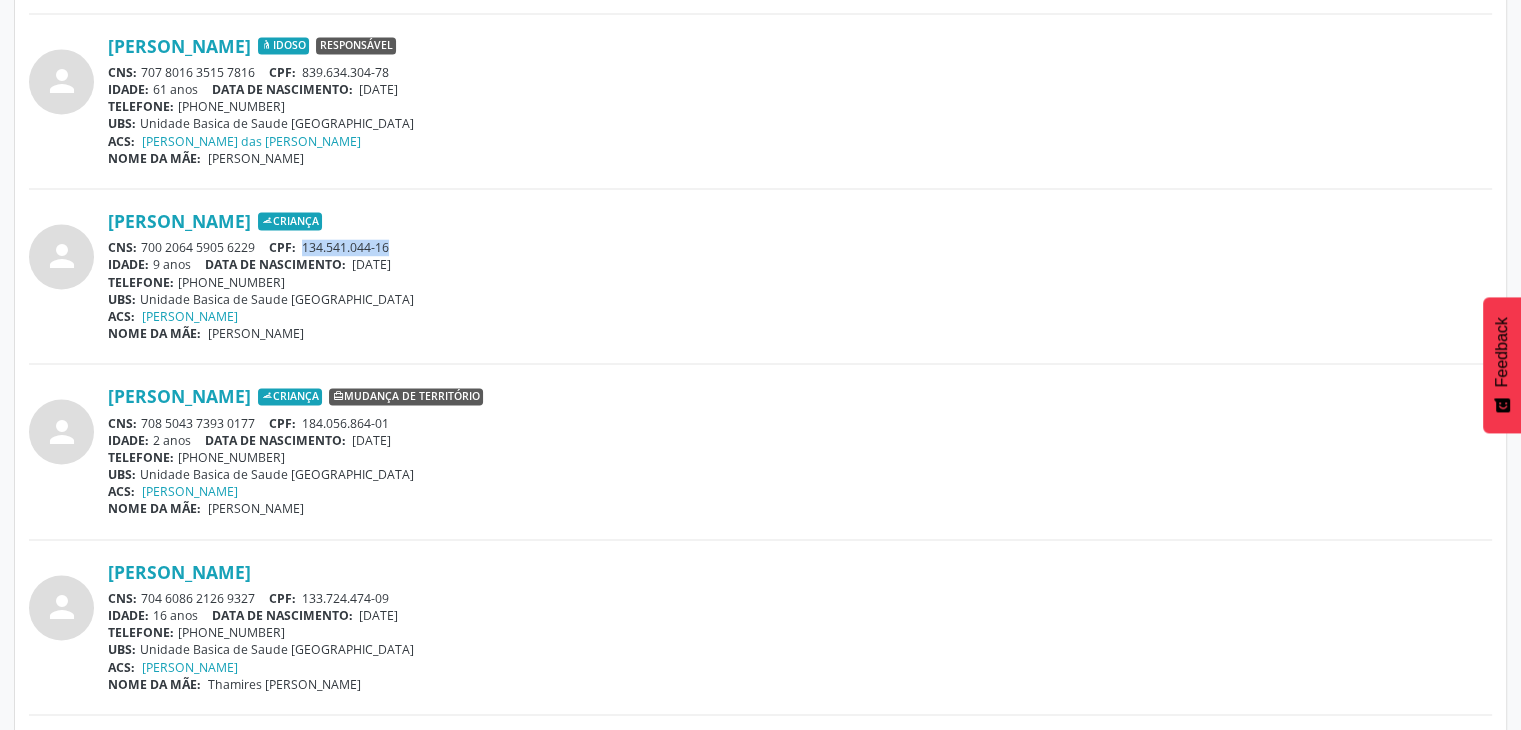 drag, startPoint x: 309, startPoint y: 240, endPoint x: 392, endPoint y: 239, distance: 83.00603 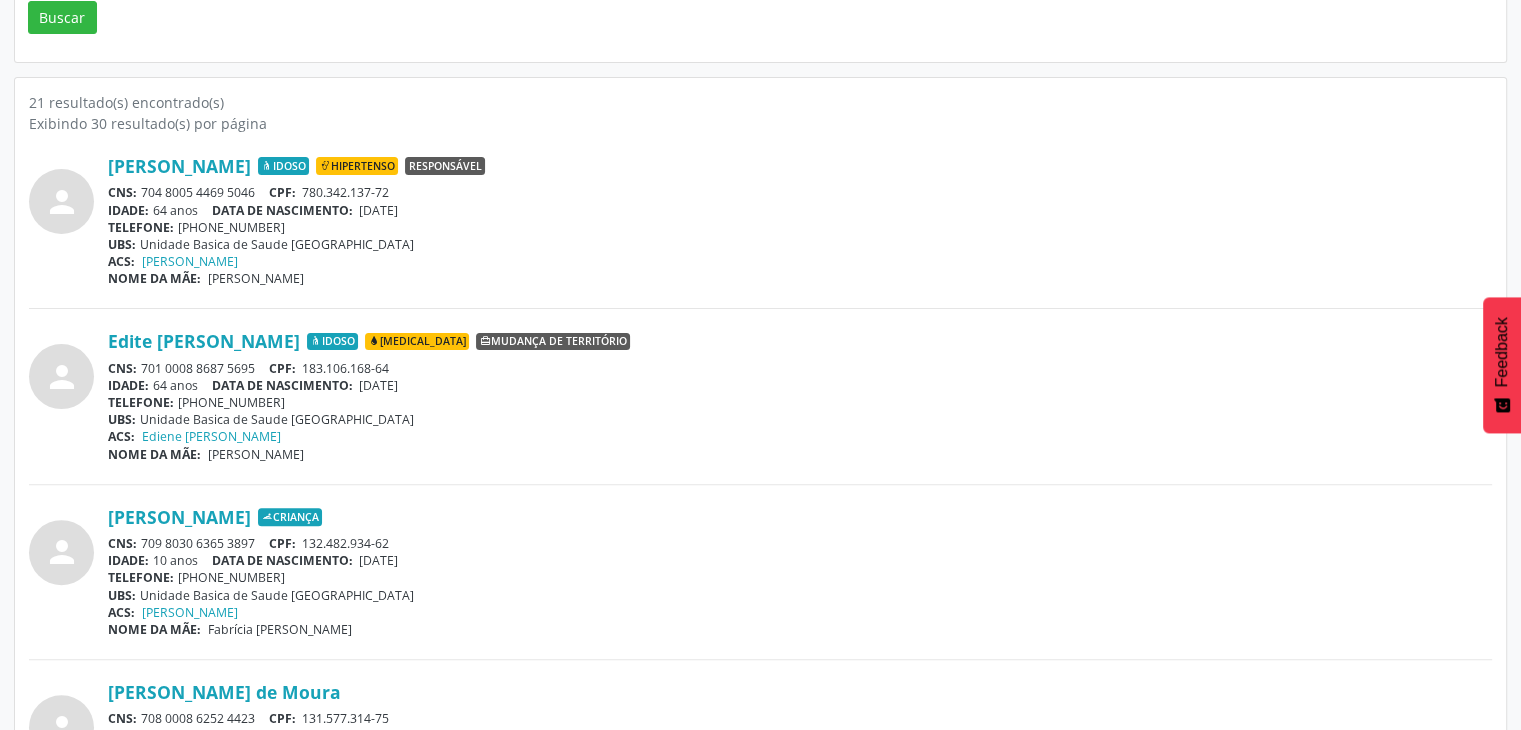 scroll, scrollTop: 100, scrollLeft: 0, axis: vertical 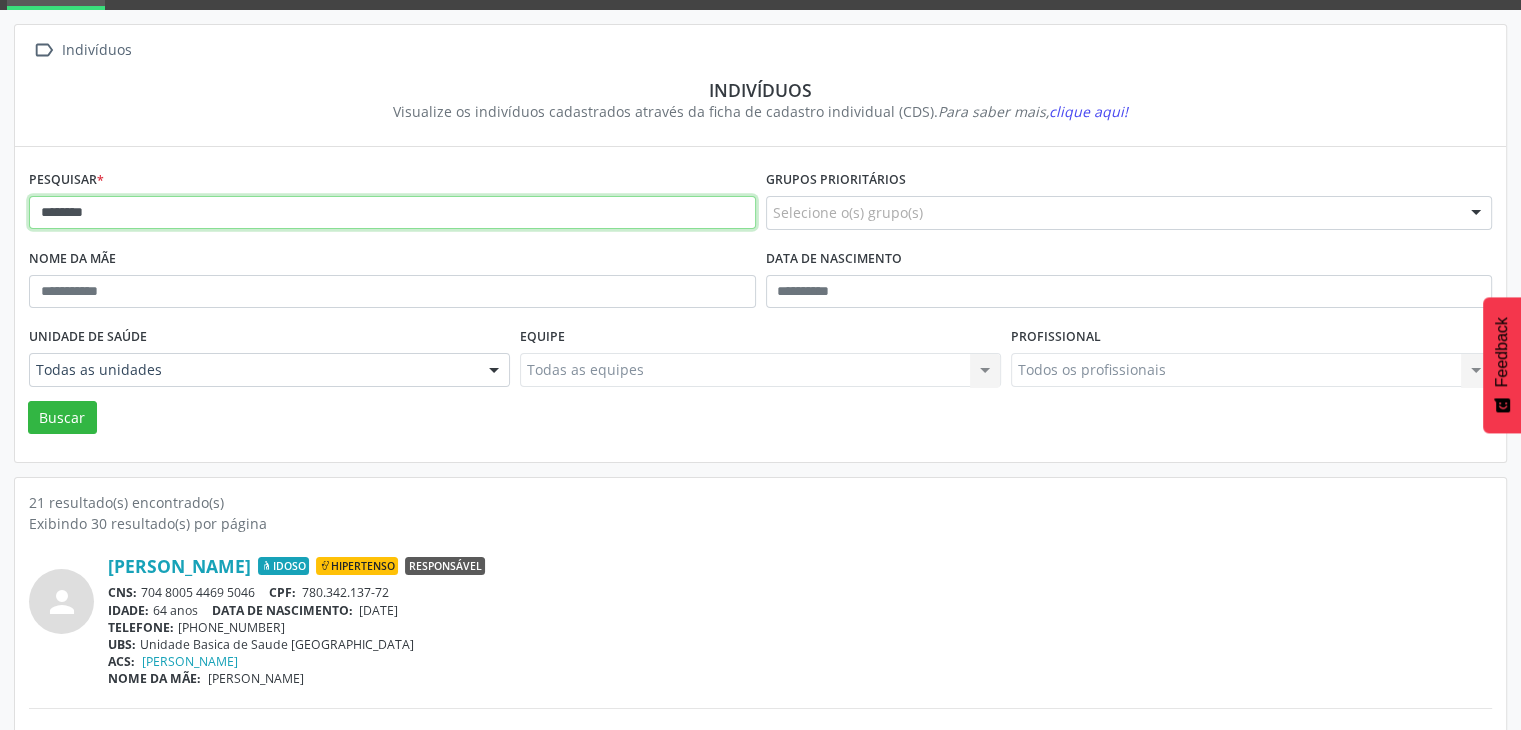 click on "*******" at bounding box center [392, 213] 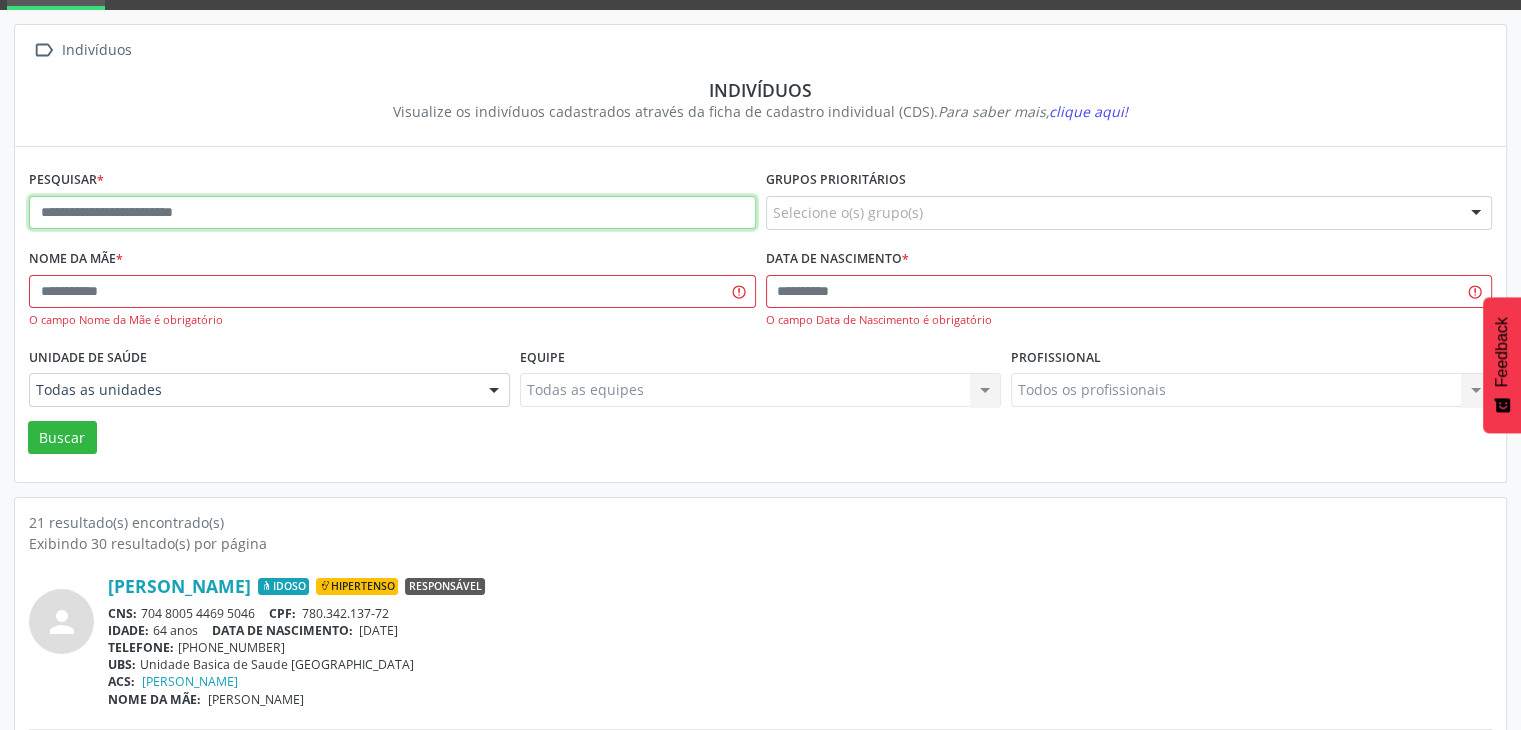 type 